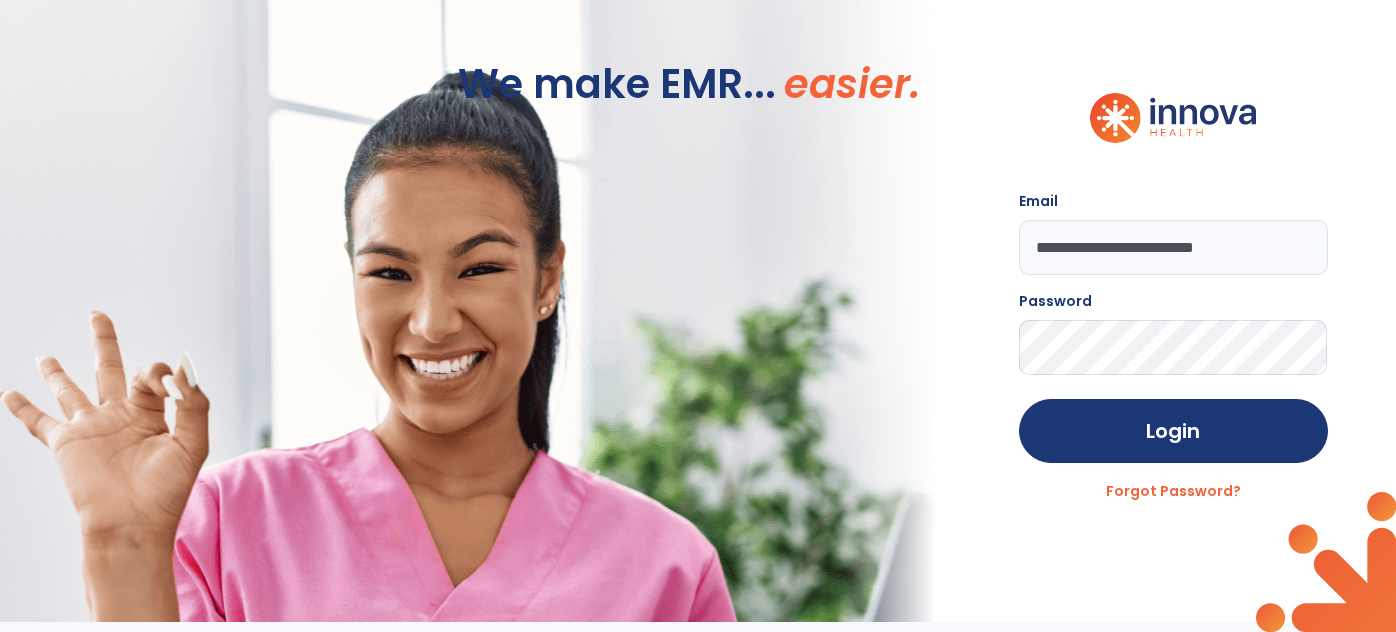 scroll, scrollTop: 0, scrollLeft: 0, axis: both 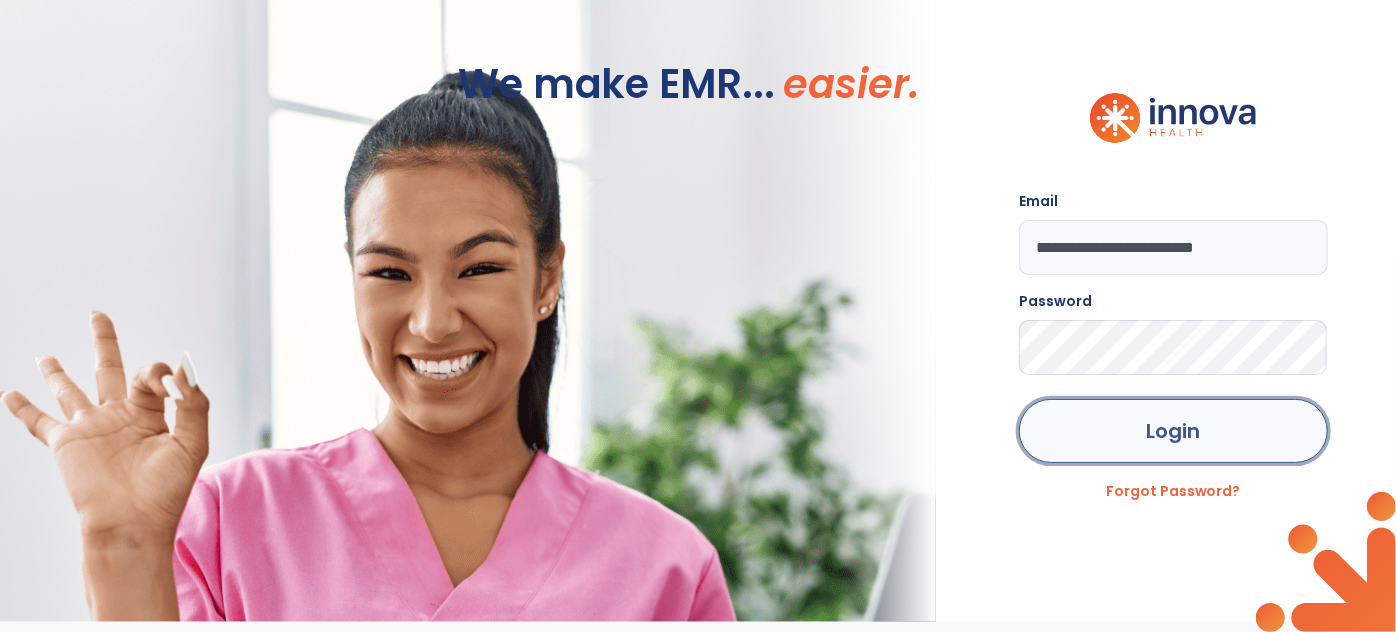 click on "Login" 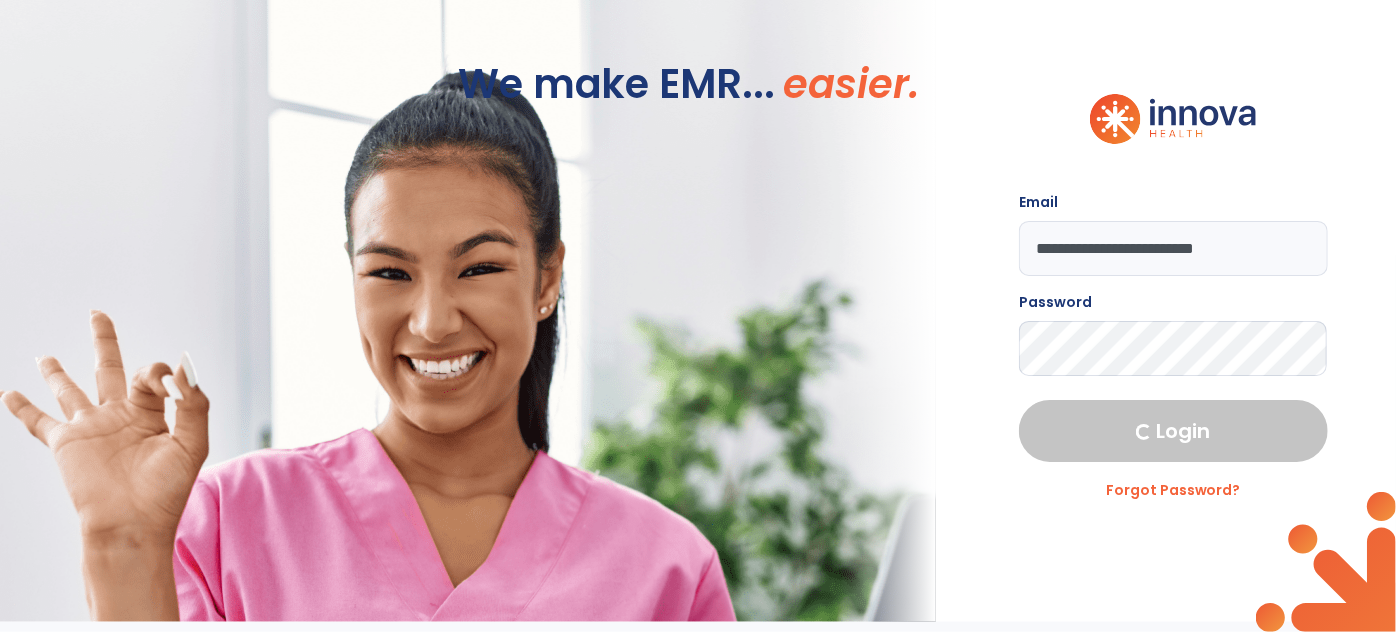 select on "****" 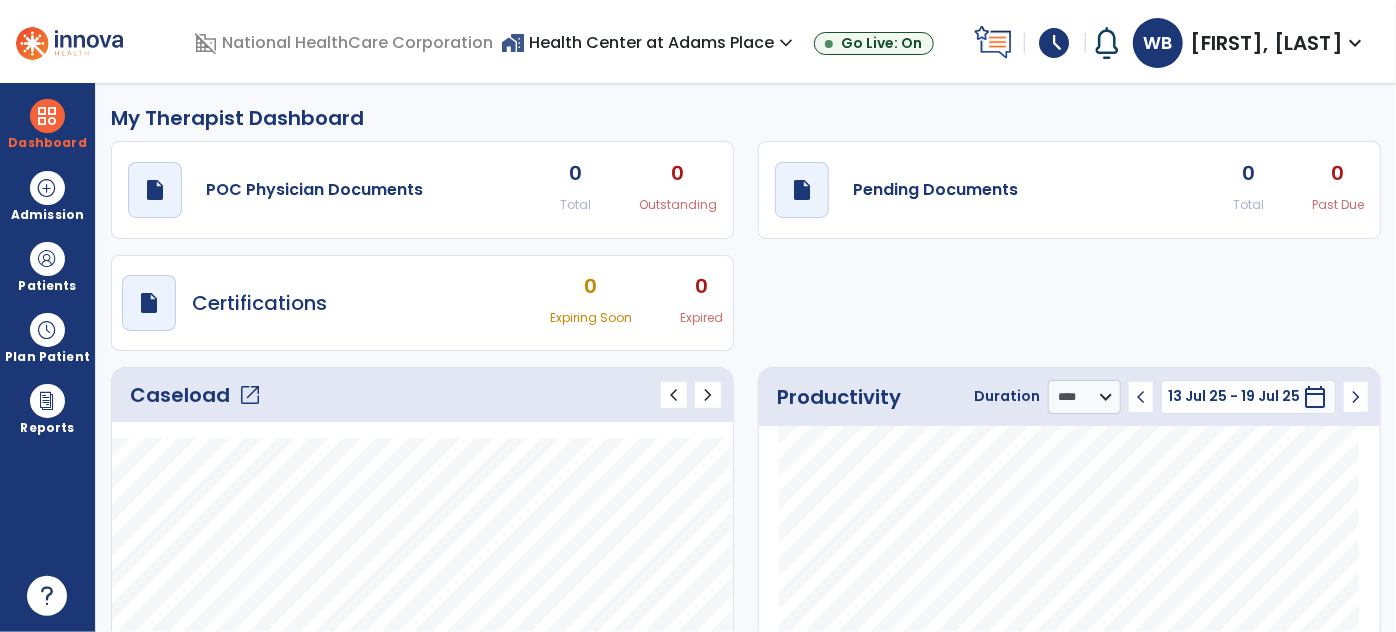 click on "open_in_new" 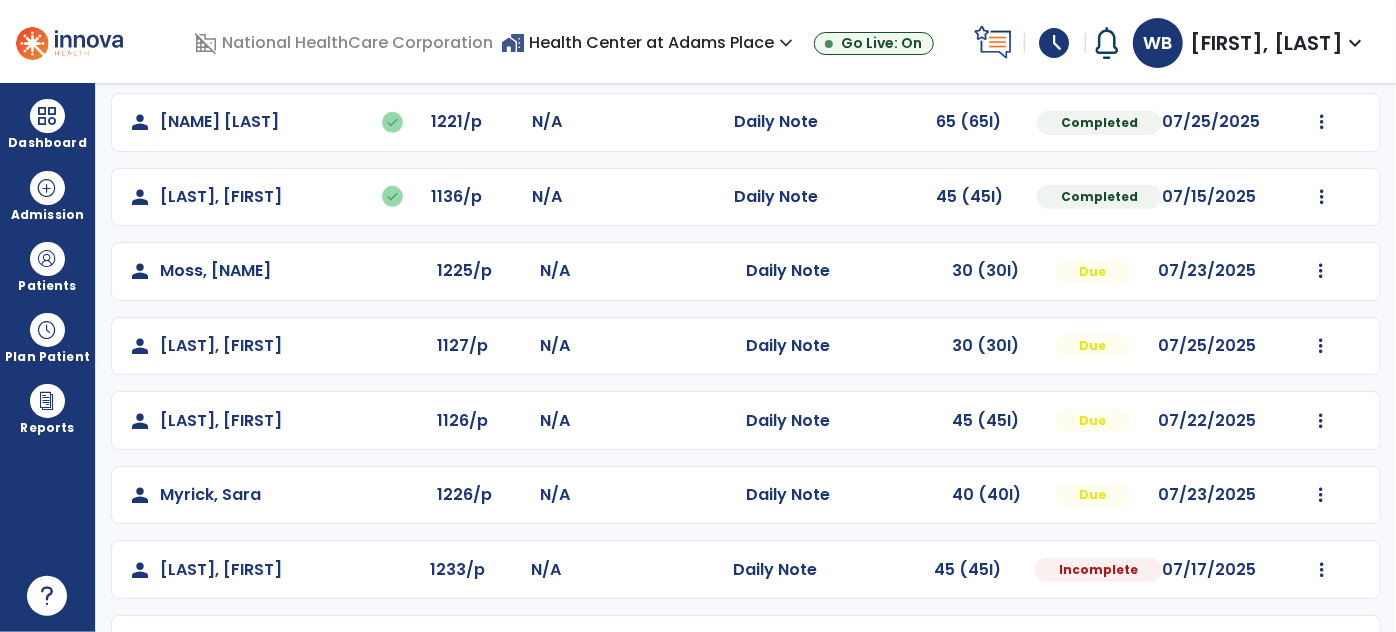 scroll, scrollTop: 466, scrollLeft: 0, axis: vertical 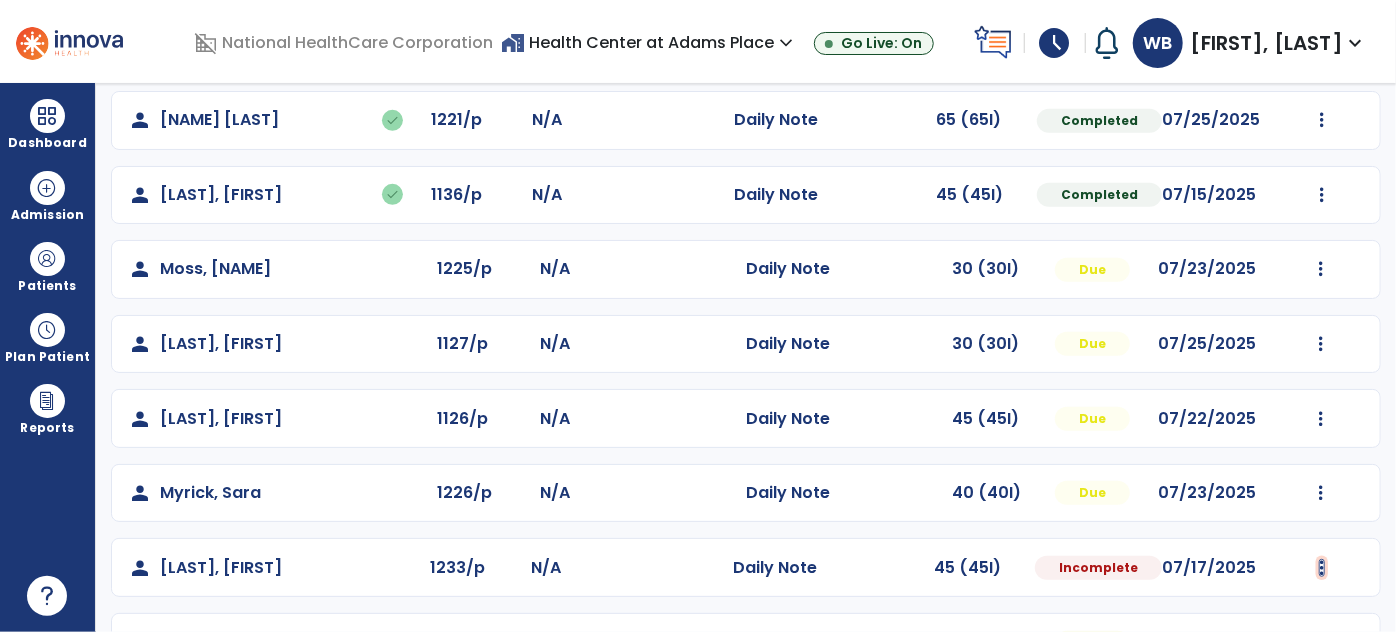 click at bounding box center (1321, -178) 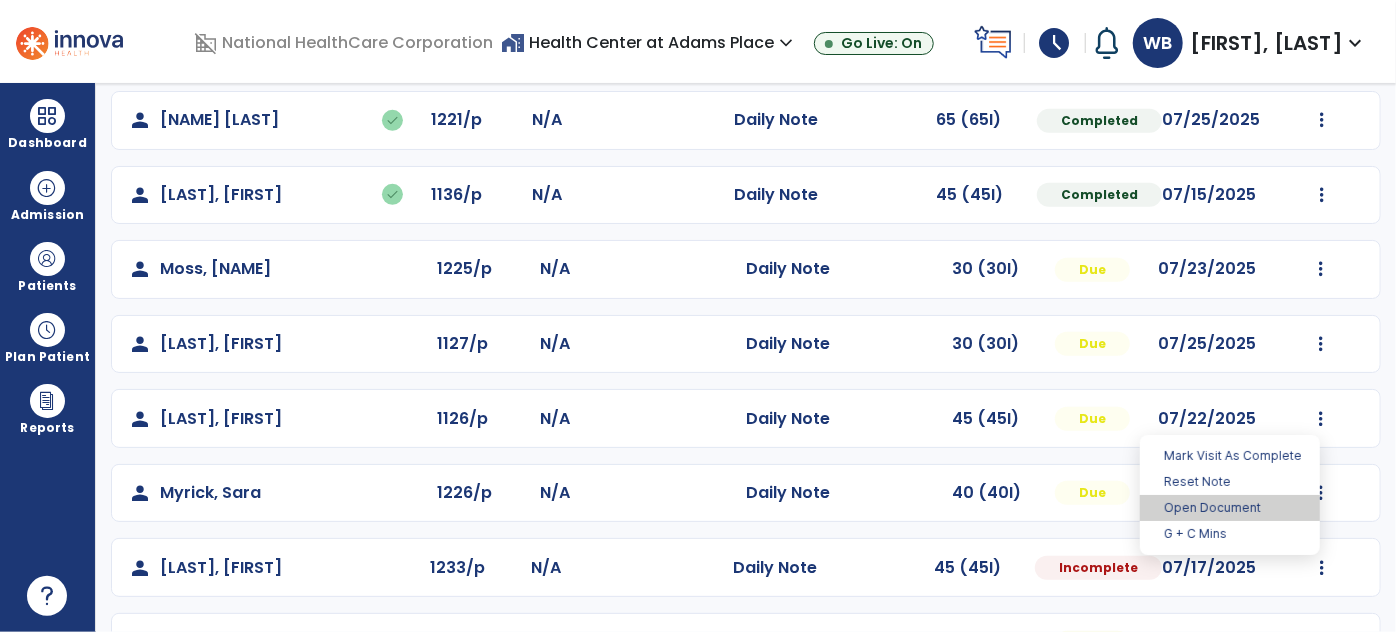 click on "Open Document" at bounding box center [1230, 508] 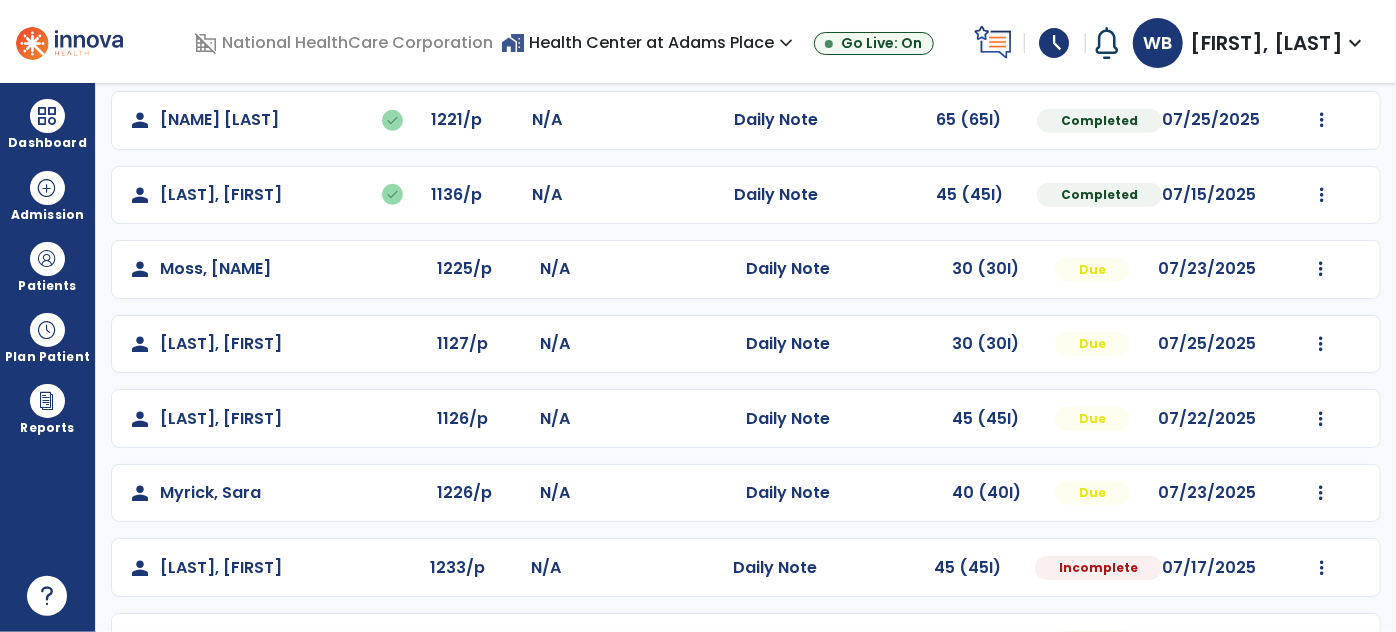 select on "*" 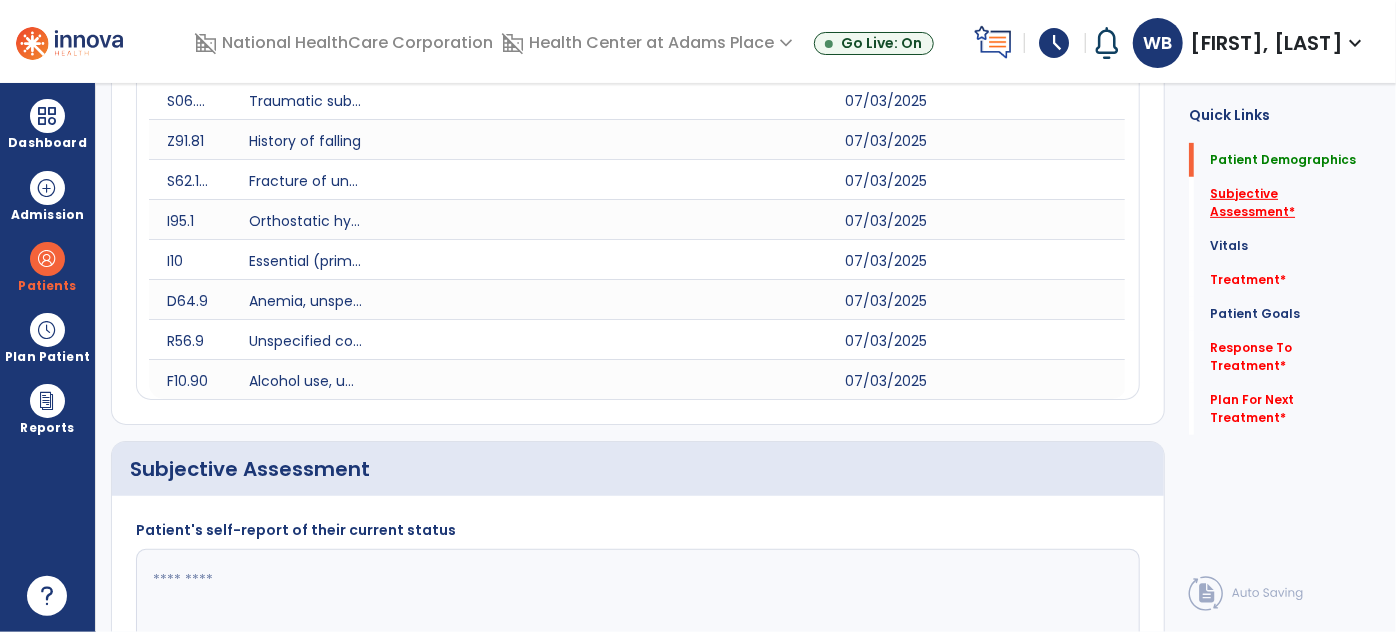 click on "Subjective Assessment   *" 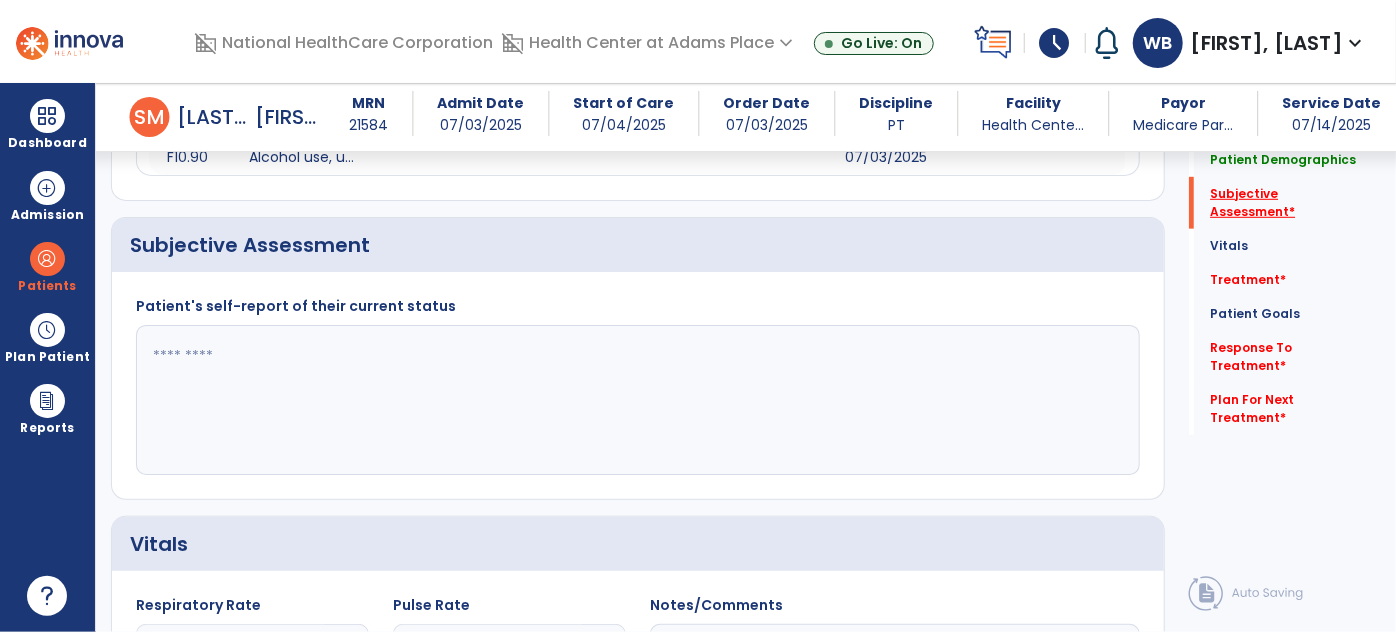 scroll, scrollTop: 689, scrollLeft: 0, axis: vertical 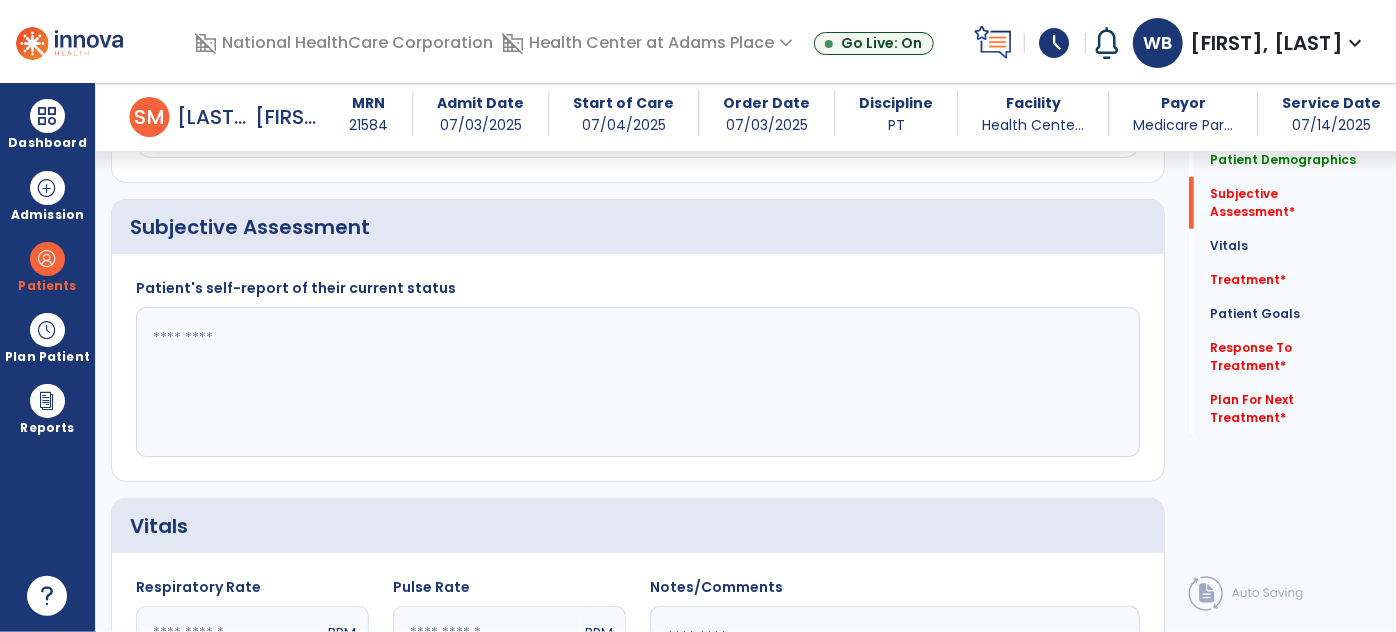 click 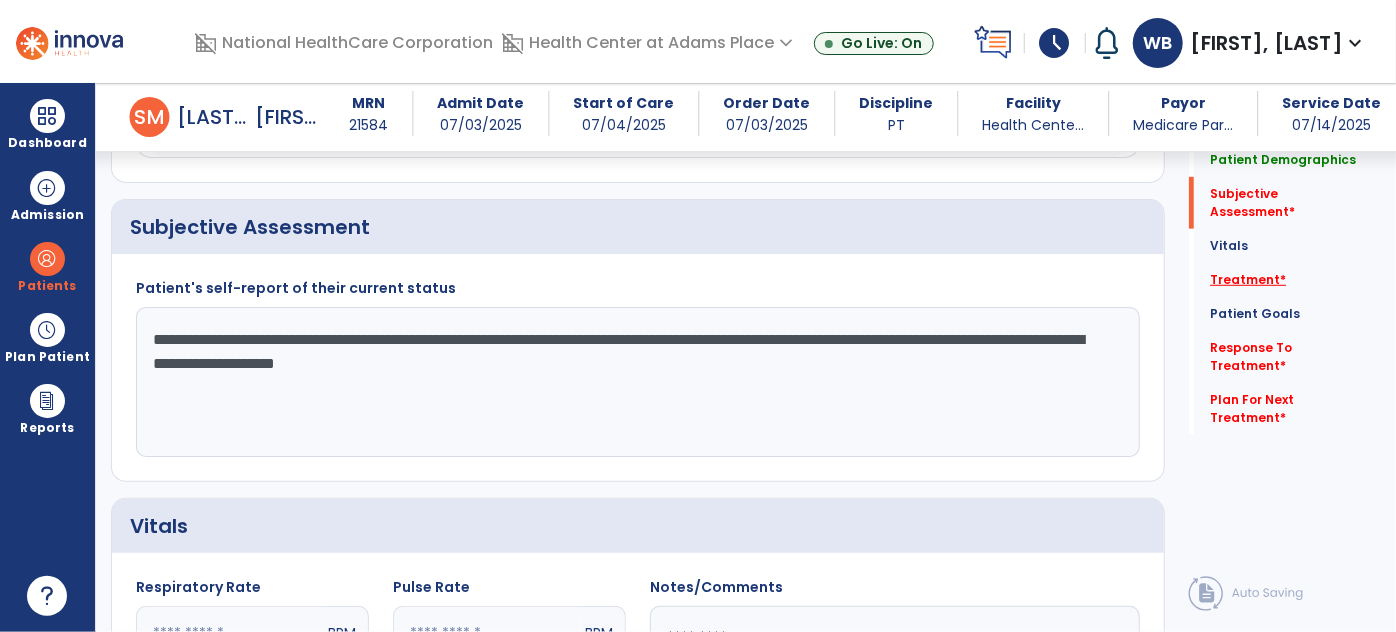 type on "**********" 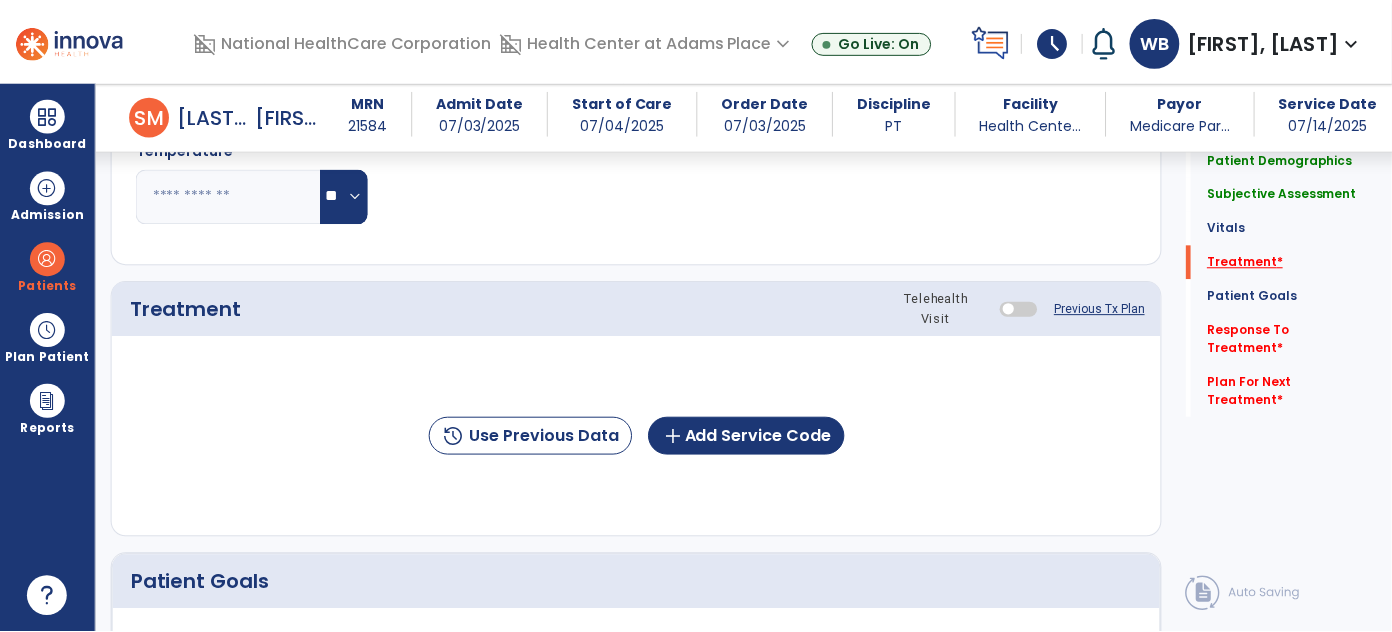 scroll, scrollTop: 1378, scrollLeft: 0, axis: vertical 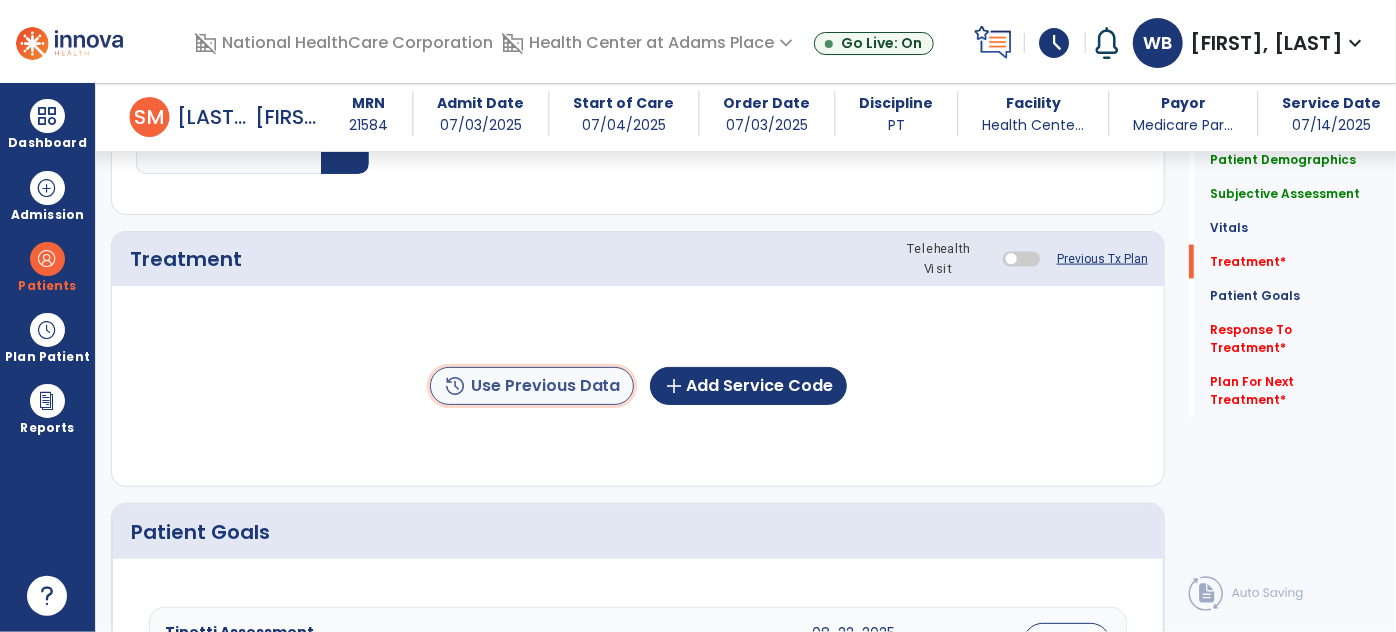 click on "history  Use Previous Data" 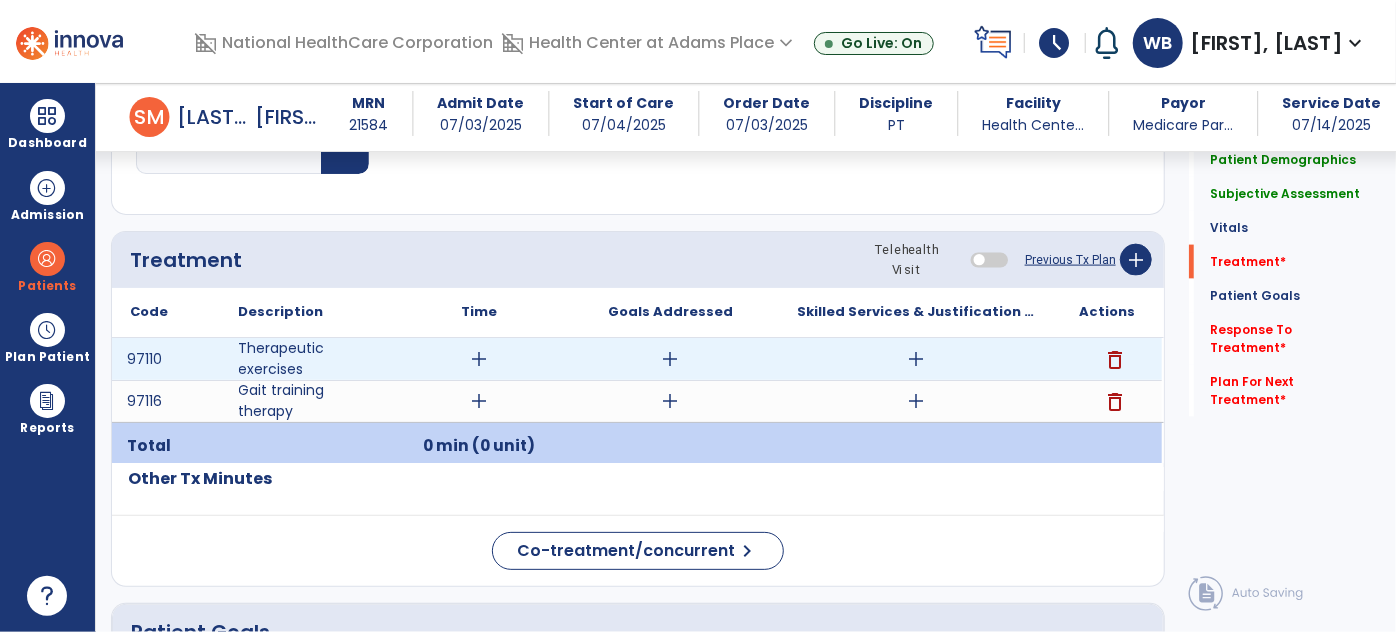 click on "add" at bounding box center (480, 359) 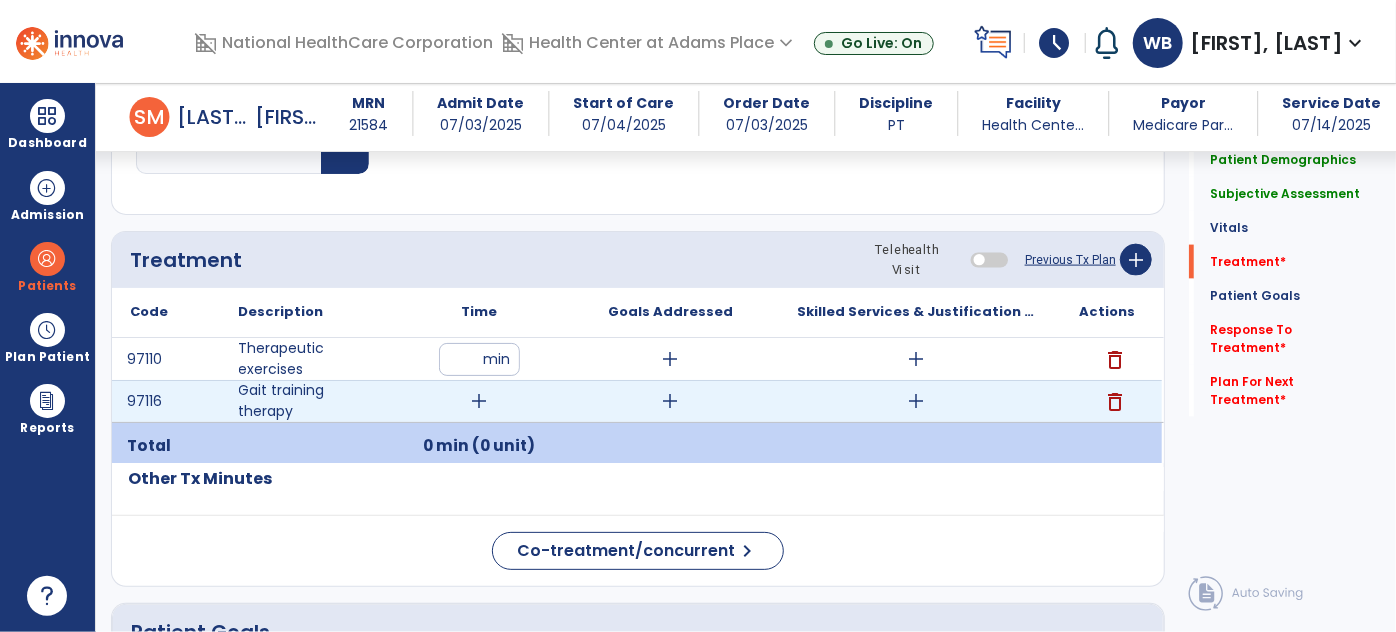 type on "*" 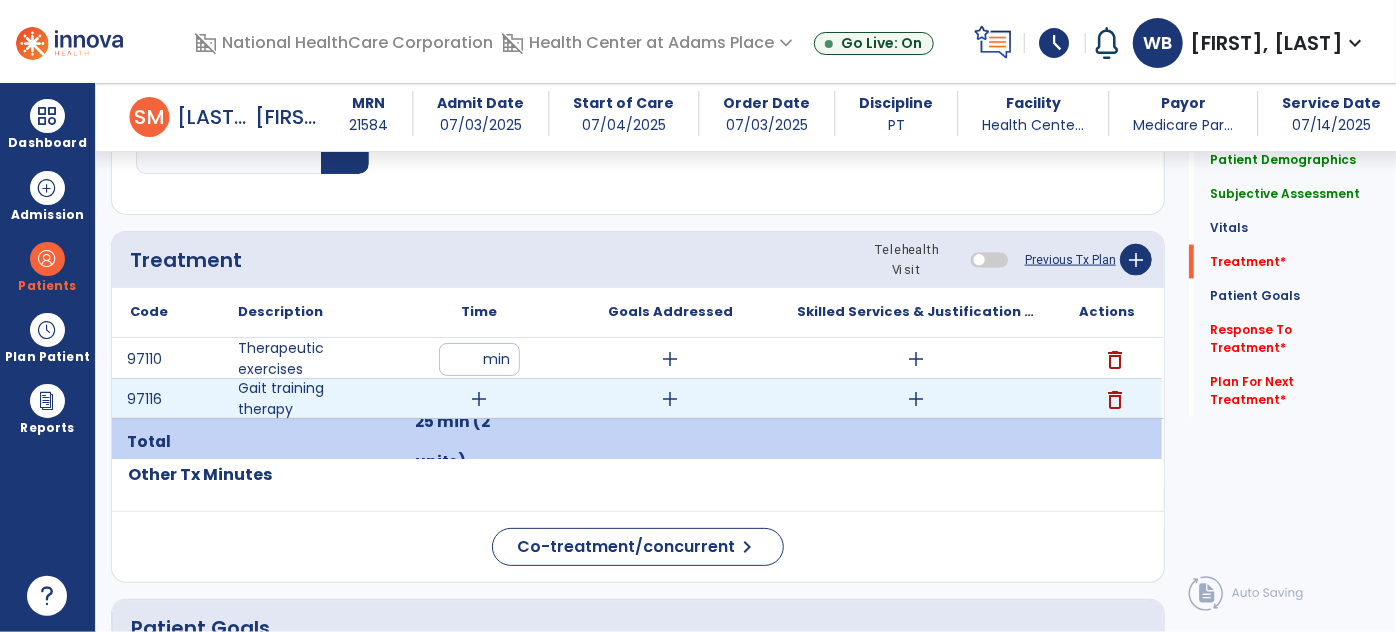 click on "add" at bounding box center (480, 399) 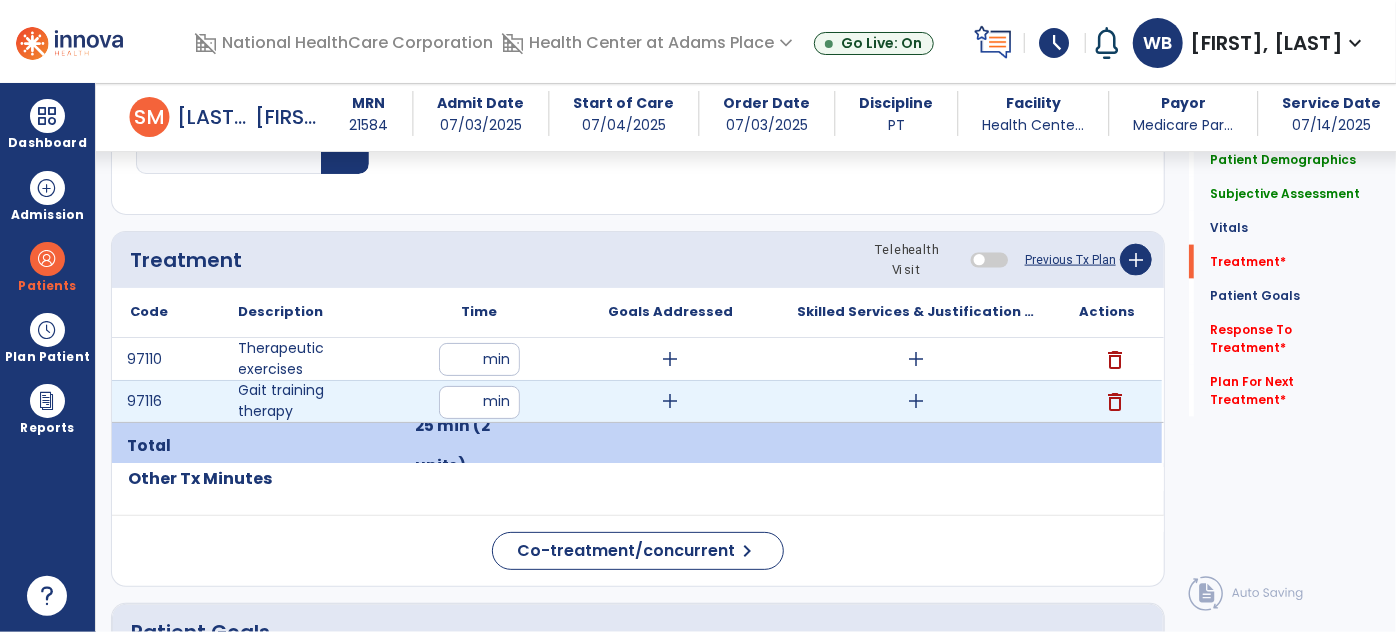 type on "**" 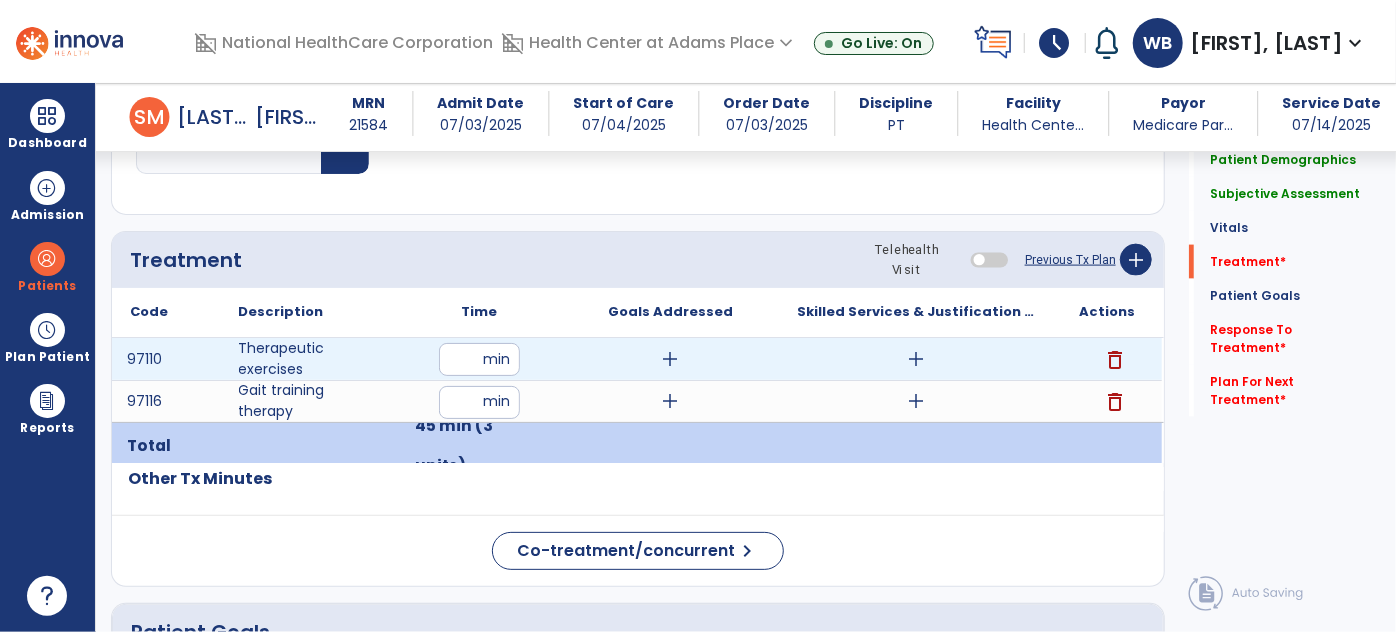 click on "add" at bounding box center (916, 359) 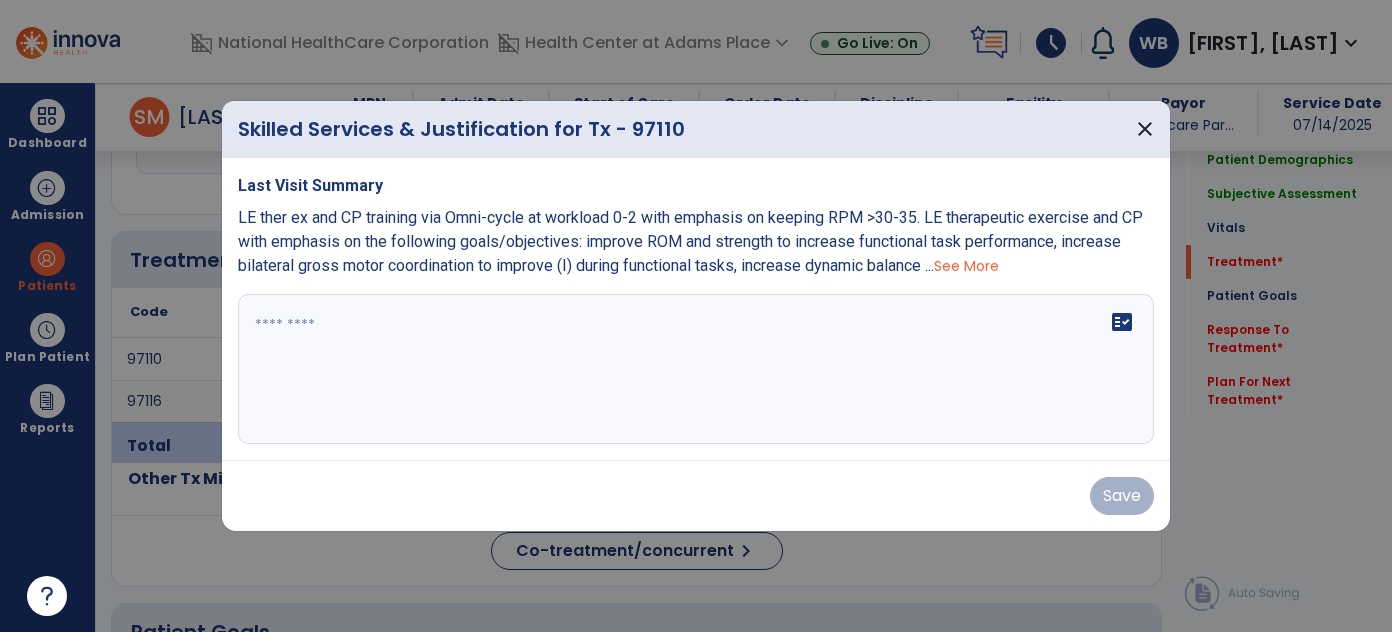scroll, scrollTop: 1378, scrollLeft: 0, axis: vertical 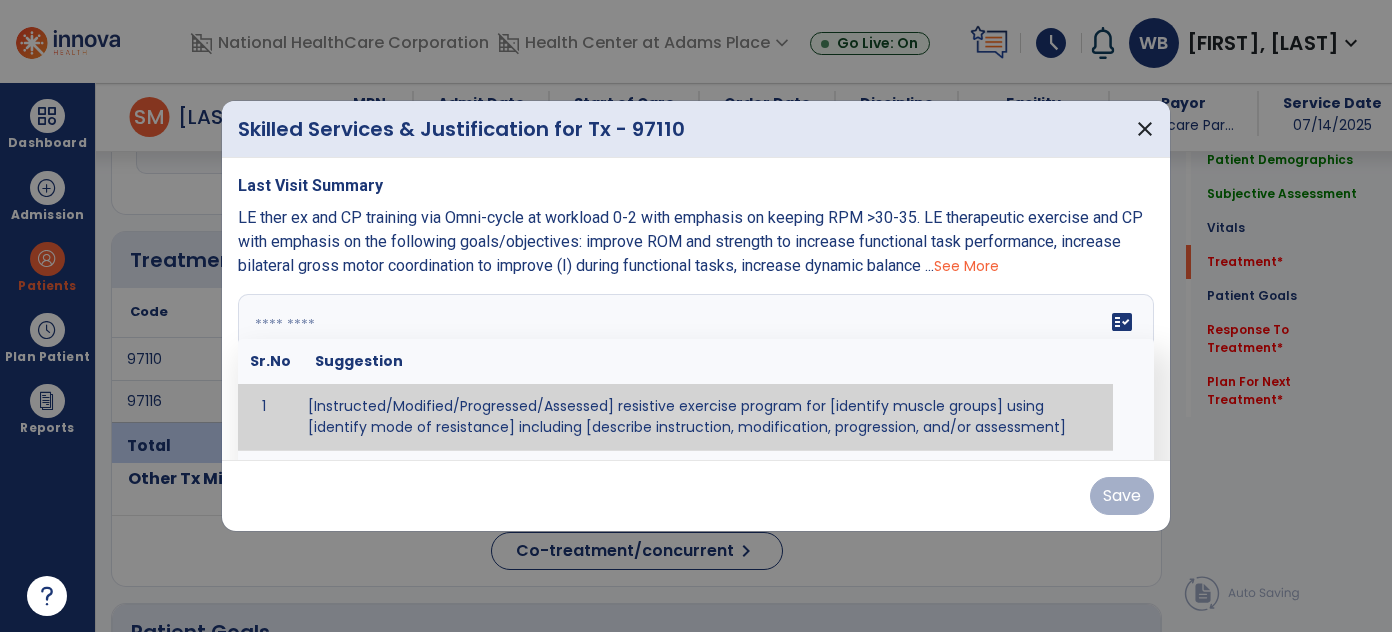 click on "fact_check  Sr.No Suggestion 1 [Instructed/Modified/Progressed/Assessed] resistive exercise program for [identify muscle groups] using [identify mode of resistance] including [describe instruction, modification, progression, and/or assessment] 2 [Instructed/Modified/Progressed/Assessed] aerobic exercise program using [identify equipment/mode] including [describe instruction, modification,progression, and/or assessment] 3 [Instructed/Modified/Progressed/Assessed] [PROM/A/AROM/AROM] program for [identify joint movements] using [contract-relax, over-pressure, inhibitory techniques, other] 4 [Assessed/Tested] aerobic capacity with administration of [aerobic capacity test]" at bounding box center (696, 369) 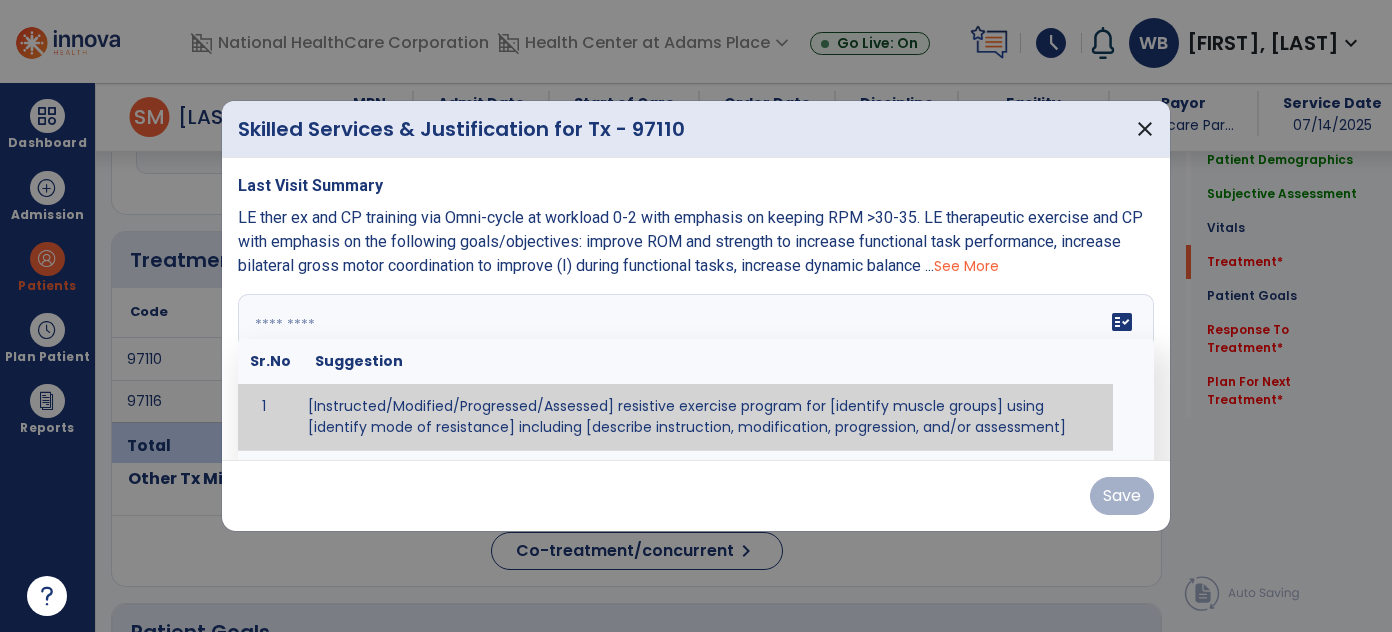 type on "*" 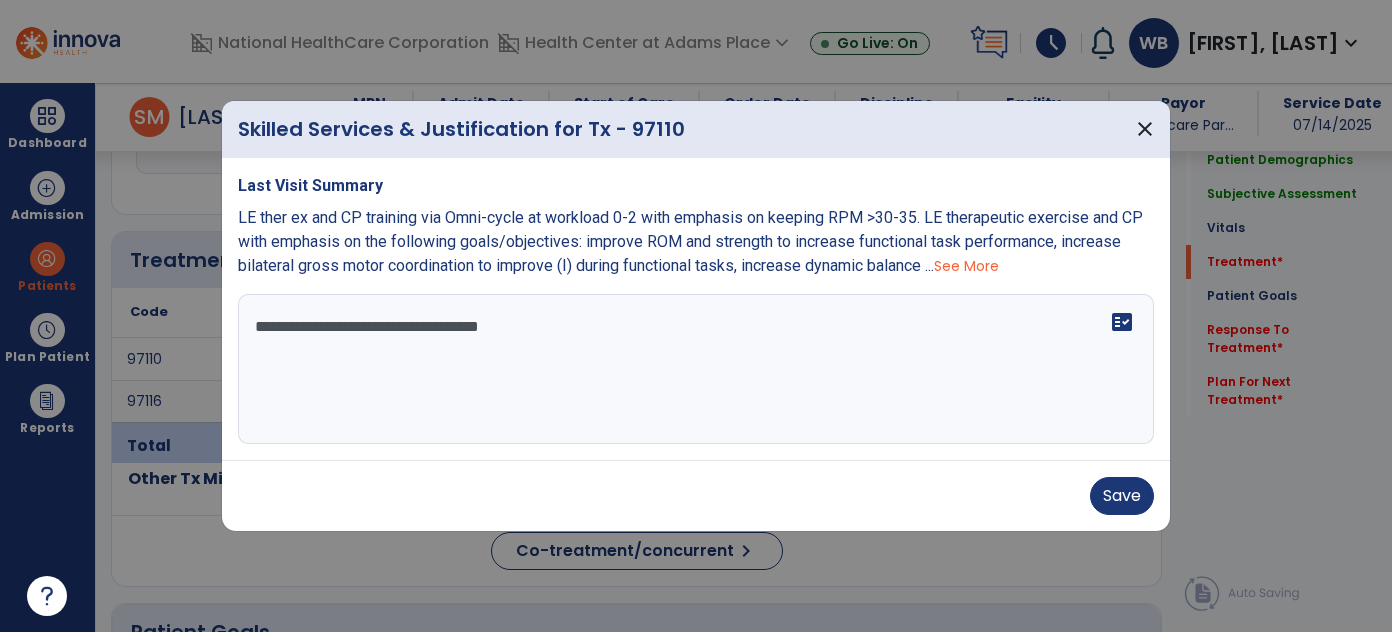 paste on "**********" 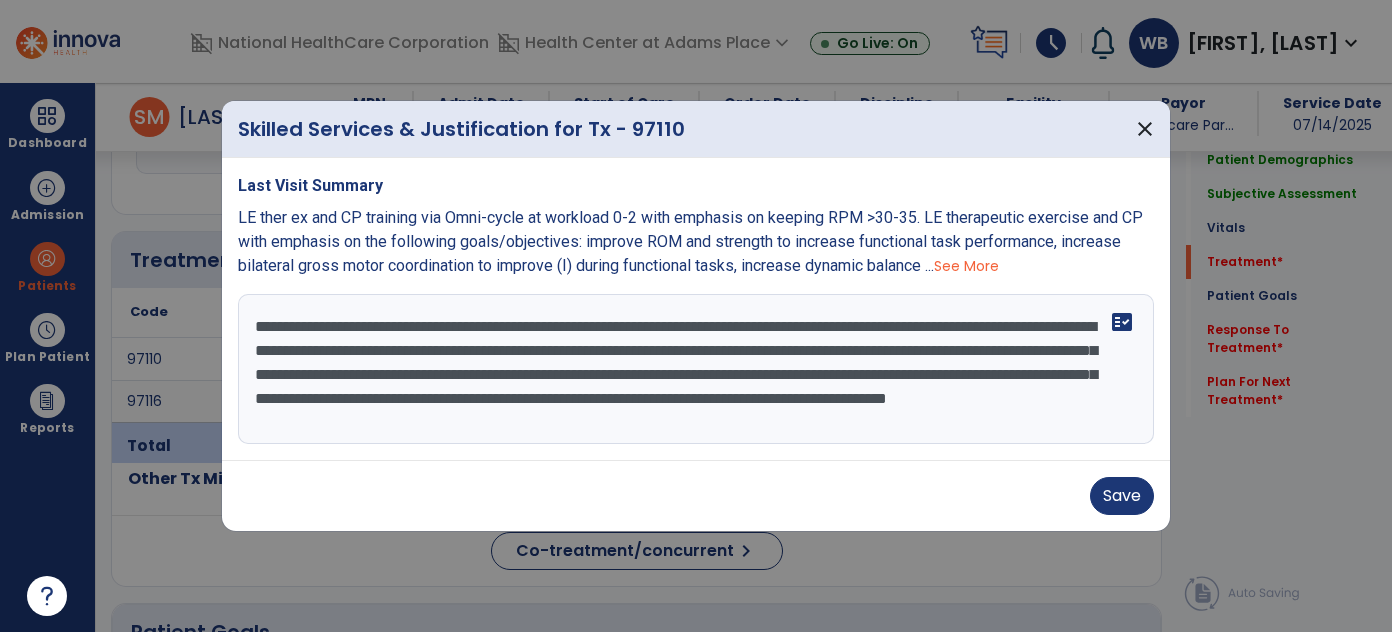 scroll, scrollTop: 88, scrollLeft: 0, axis: vertical 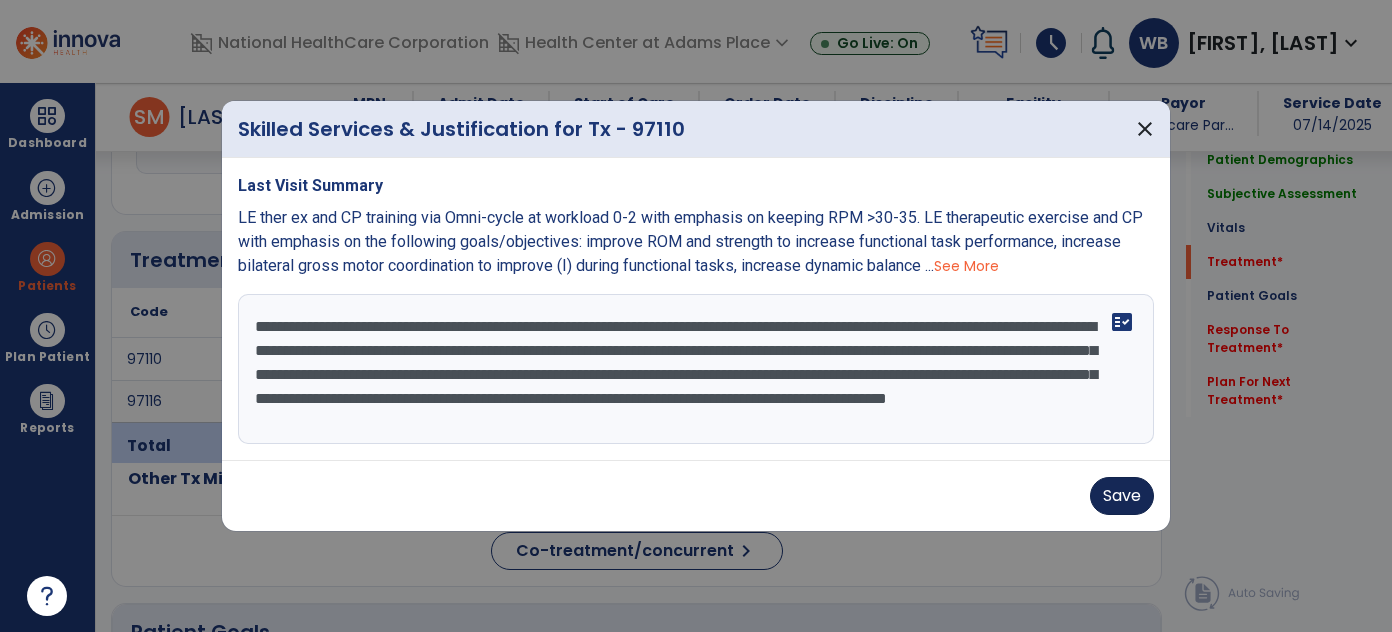 type on "**********" 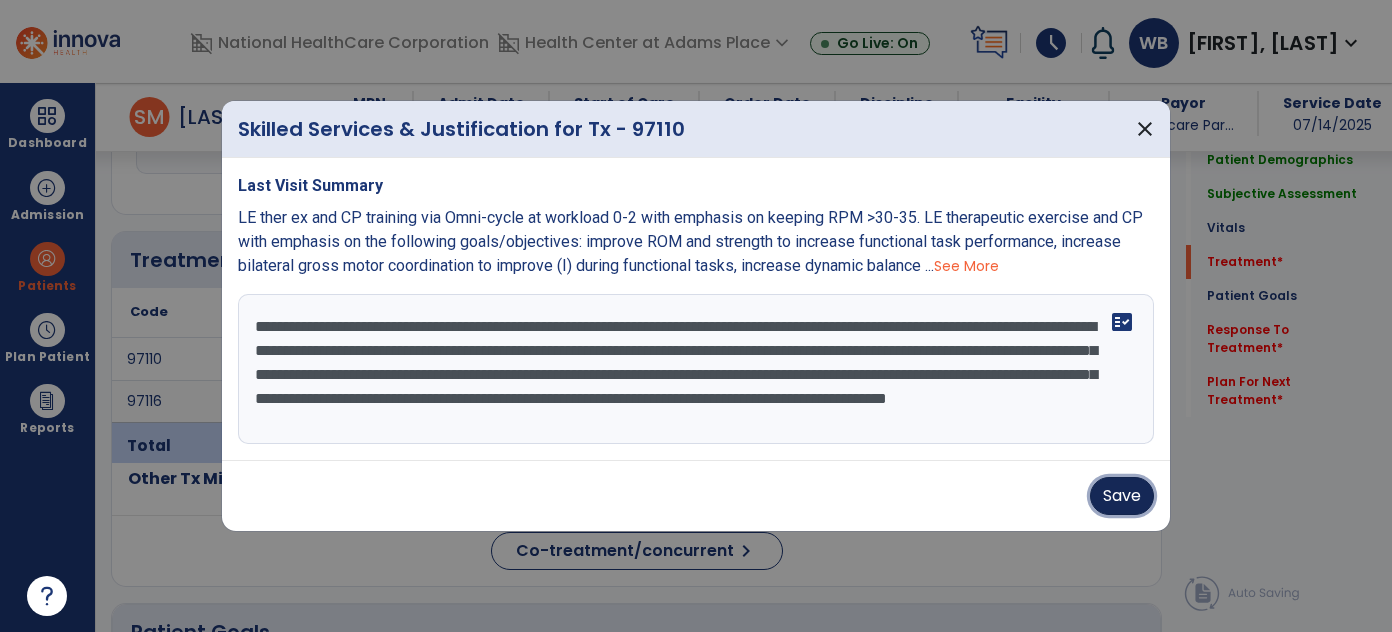 click on "Save" at bounding box center (1122, 496) 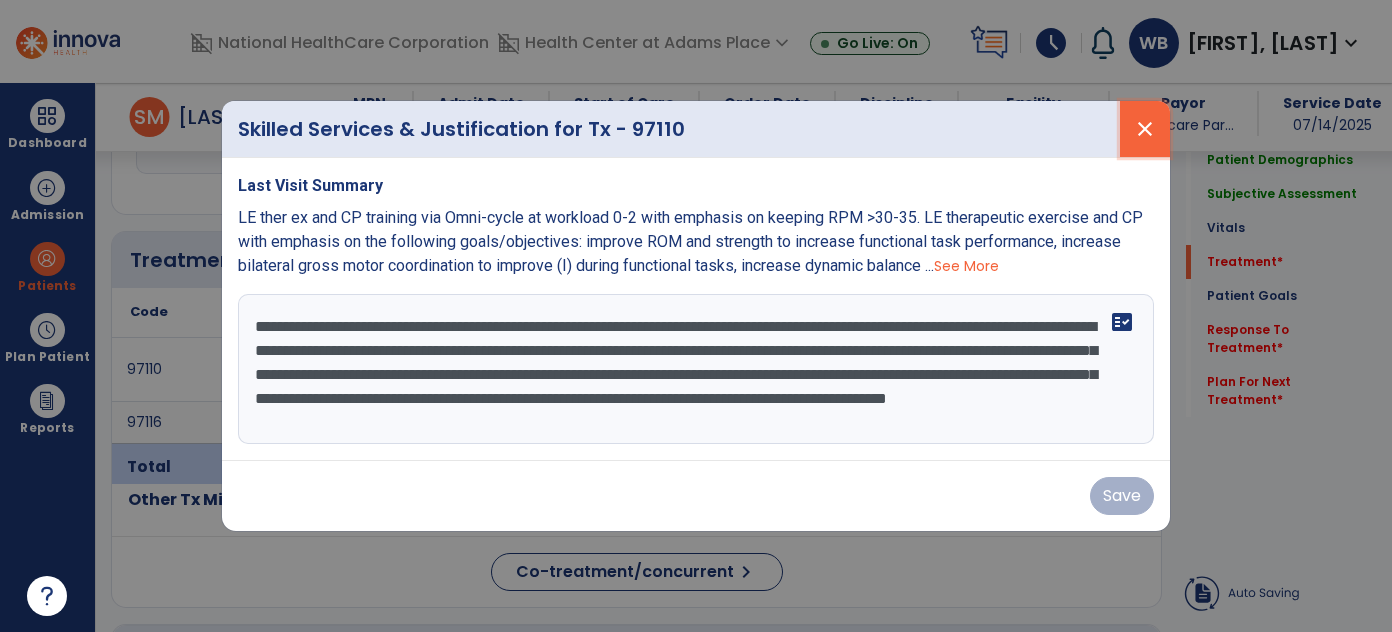 click on "close" at bounding box center (1145, 129) 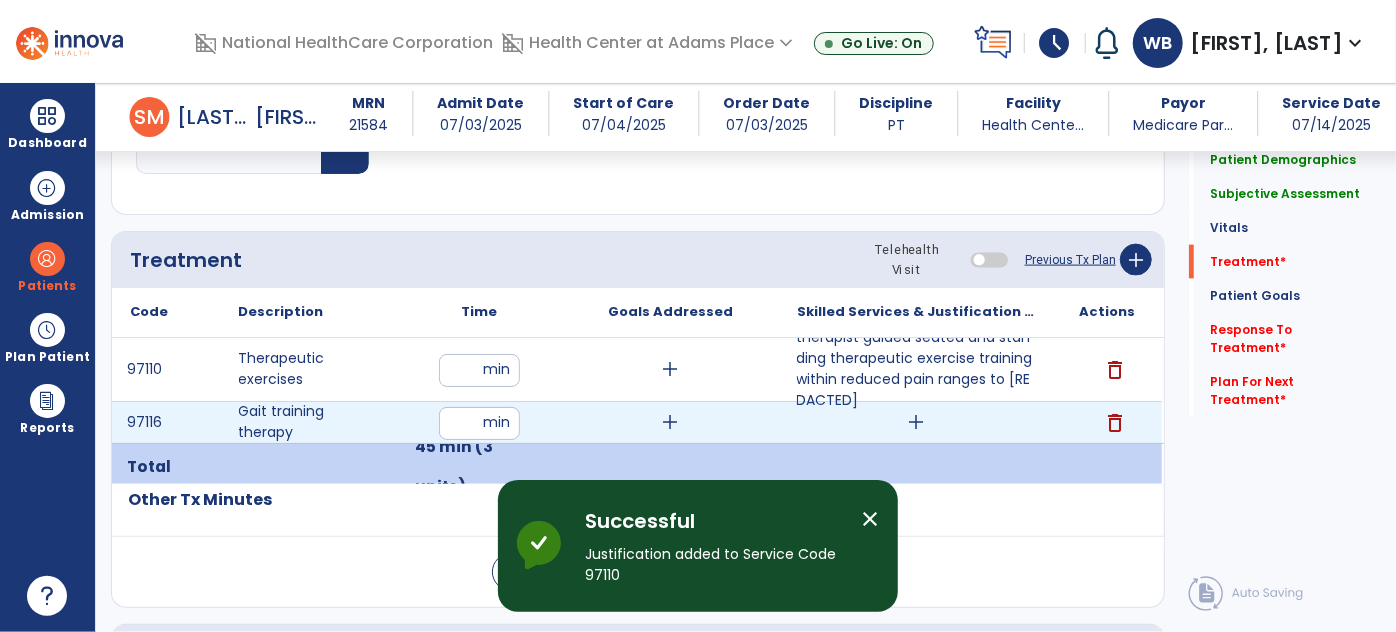 click on "add" at bounding box center [916, 422] 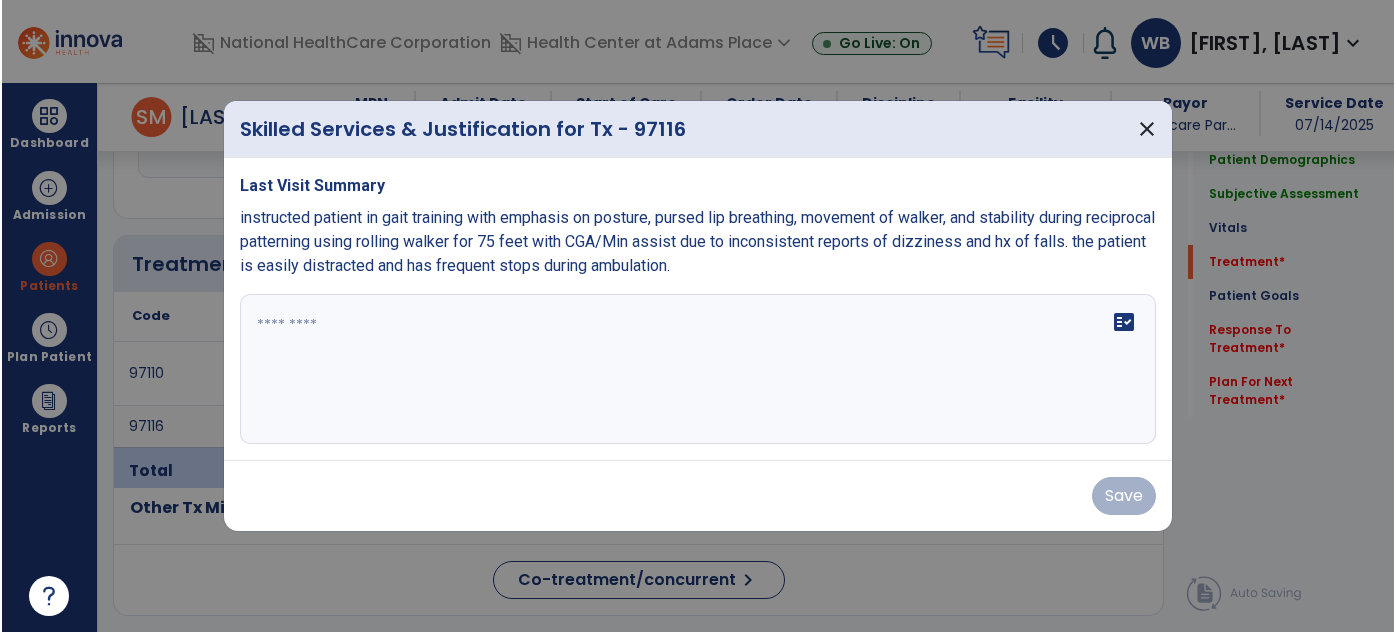 scroll, scrollTop: 1378, scrollLeft: 0, axis: vertical 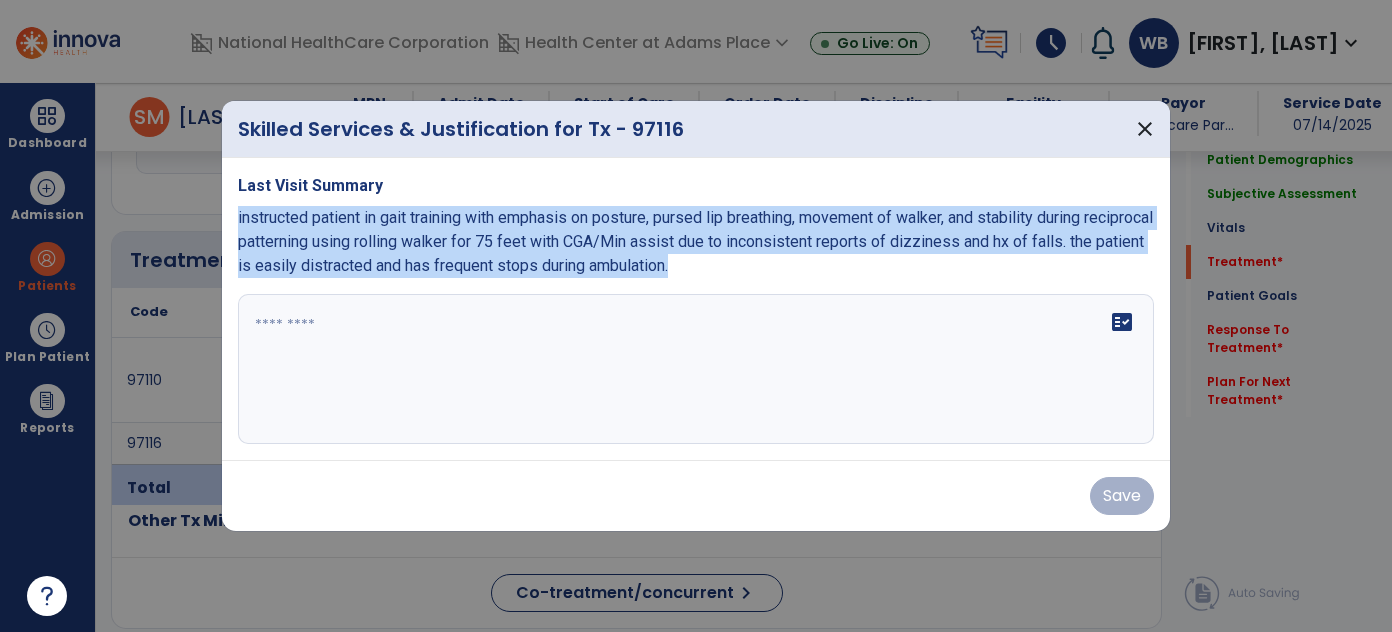 drag, startPoint x: 776, startPoint y: 268, endPoint x: 232, endPoint y: 224, distance: 545.7765 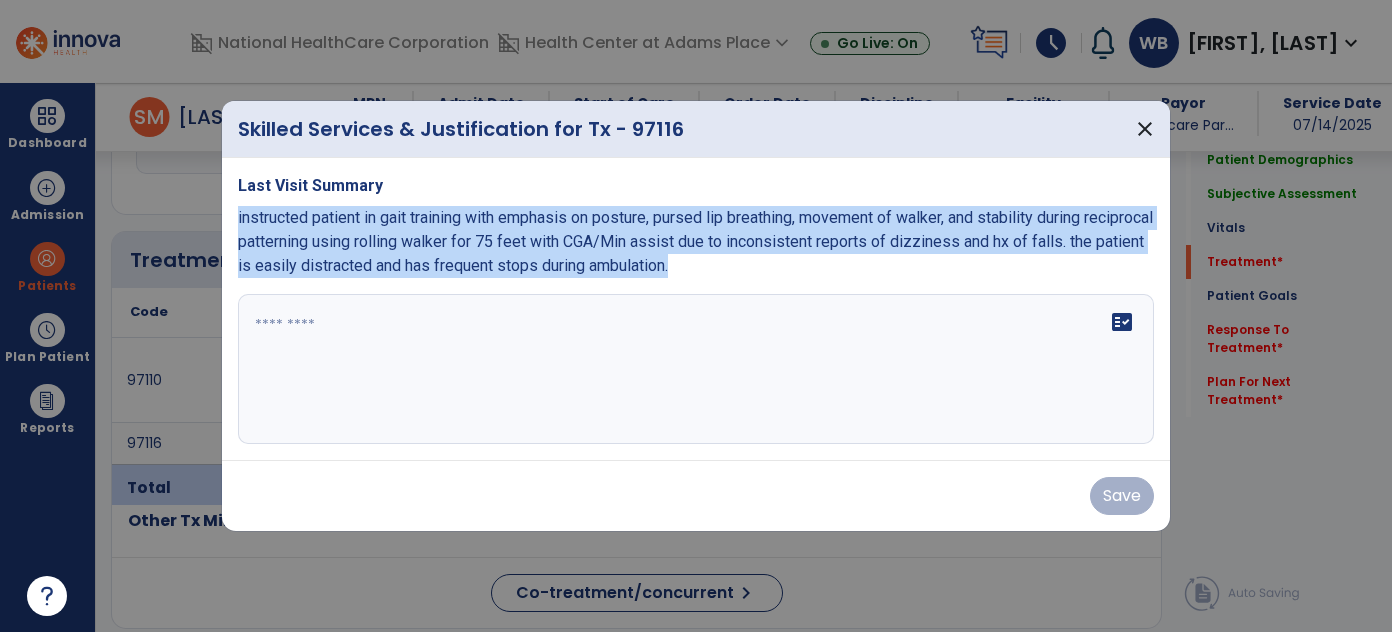 click on "Last Visit Summary instructed patient in gait training with emphasis on posture, pursed lip breathing, movement of walker, and stability during reciprocal patterning using rolling walker for 75 feet with CGA/Min assist due to inconsistent reports of dizziness and hx of falls. the patient is easily distracted and has frequent stops during ambulation.   fact_check" at bounding box center [696, 309] 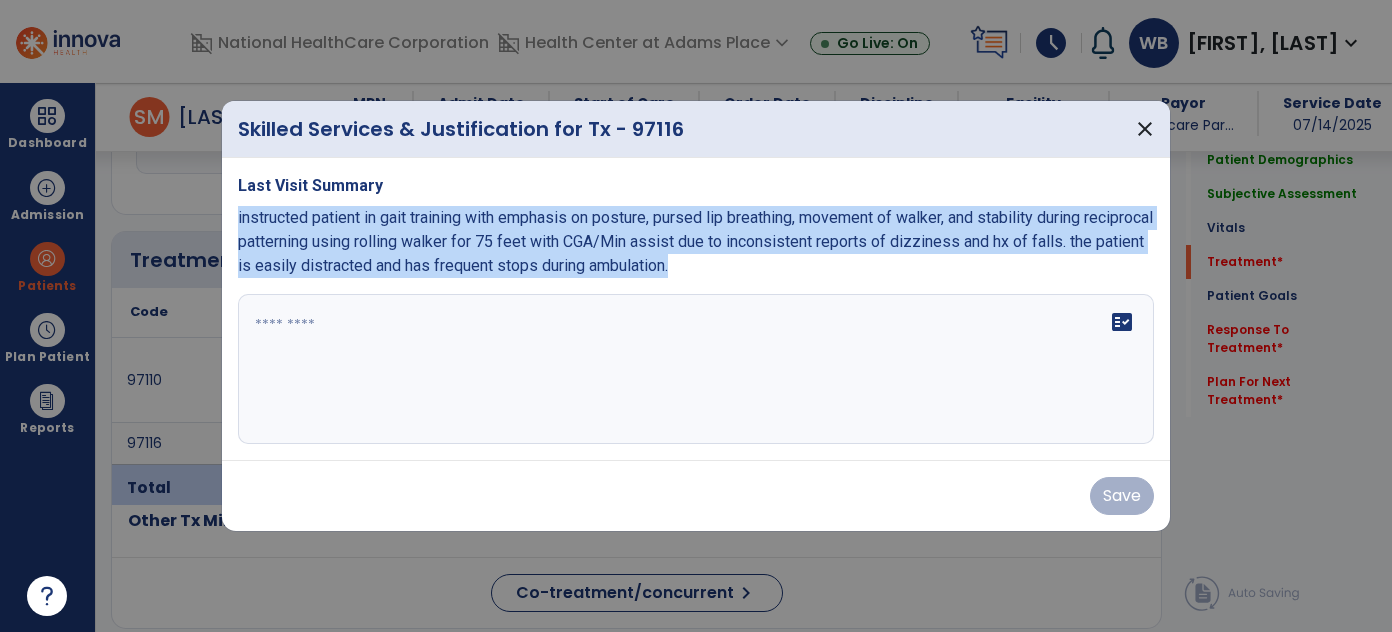 copy on "instructed patient in gait training with emphasis on posture, pursed lip breathing, movement of walker, and stability during reciprocal patterning using rolling walker for 75 feet with CGA/Min assist due to inconsistent reports of dizziness and hx of falls. the patient is easily distracted and has frequent stops during ambulation." 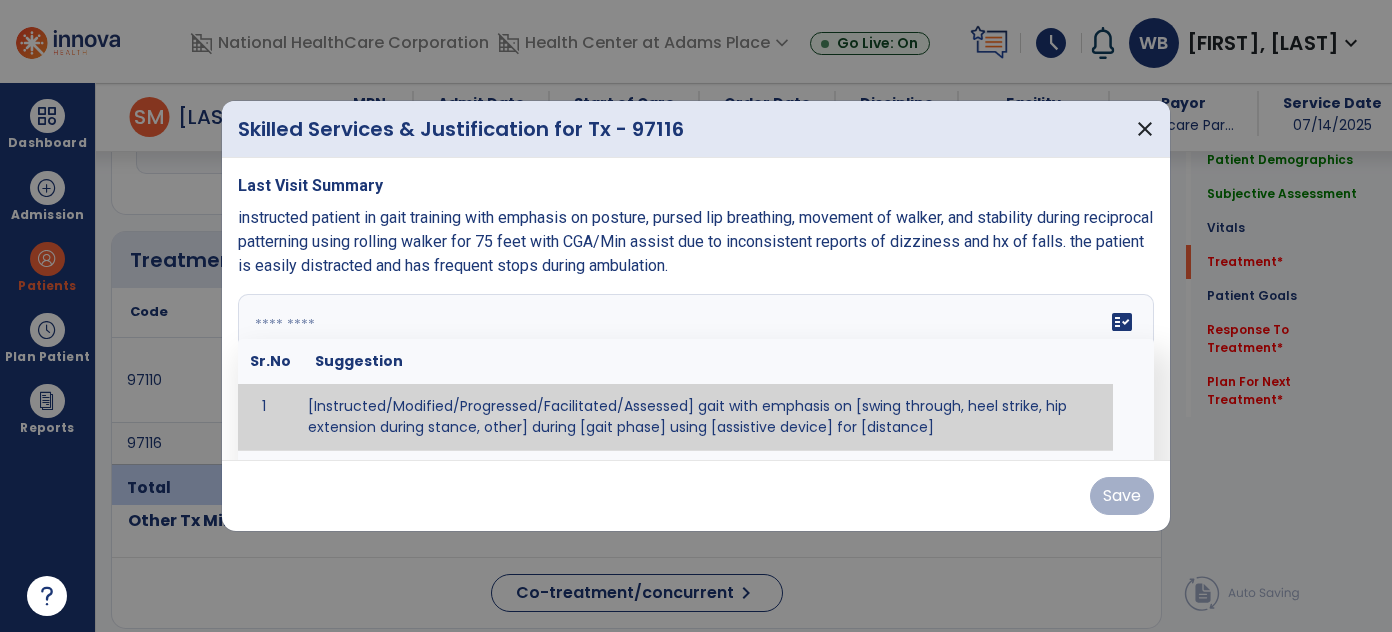 paste on "**********" 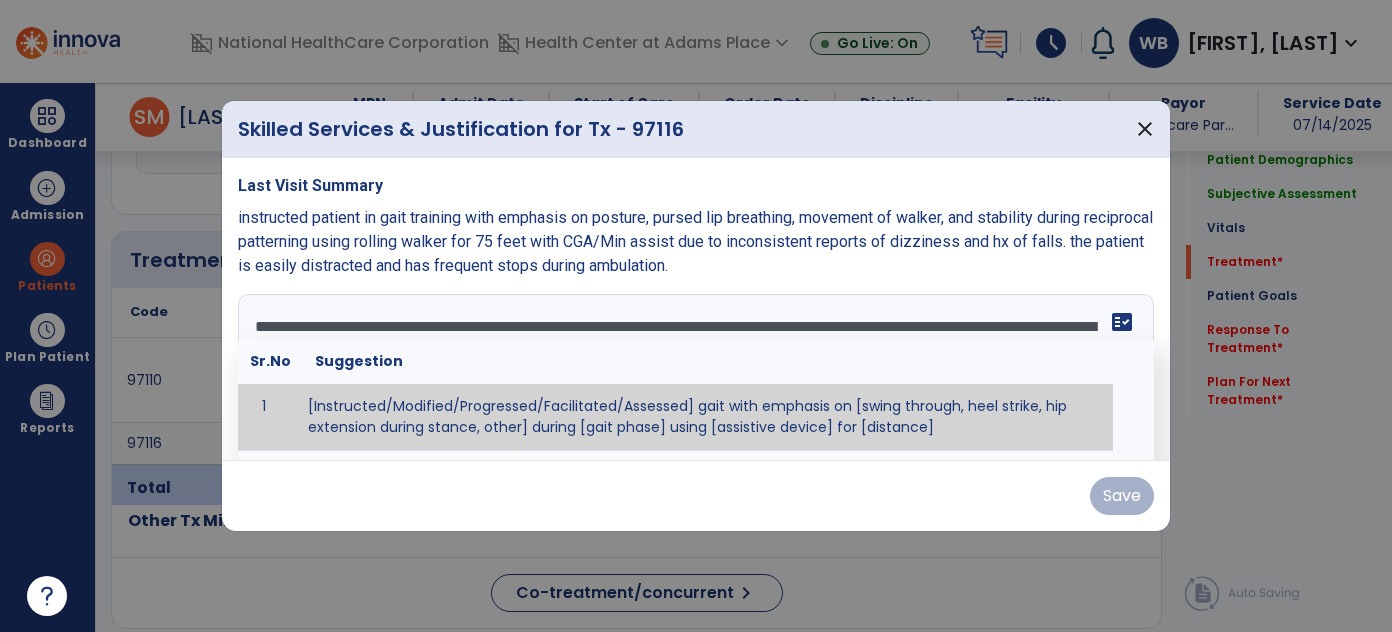 click on "fact_check  Sr.No Suggestion 1 [Instructed/Modified/Progressed/Facilitated/Assessed] gait with emphasis on [swing through, heel strike, hip extension during stance, other] during [gait phase] using [assistive device] for [distance] 2 [Instructed/Modified/Progressed/Facilitated/Assessed] use of [assistive device] and [NWB, PWB, step-to gait pattern, step through gait pattern] 3 [Instructed/Modified/Progressed/Facilitated/Assessed] patient's ability to [ascend/descend # of steps, perform directional changes, walk on even/uneven surfaces, pick-up objects off floor, velocity changes, other] using [assistive device]. 4 [Instructed/Modified/Progressed/Facilitated/Assessed] pre-gait activities including [identify exercise] in order to prepare for gait training. 5" at bounding box center (696, 369) 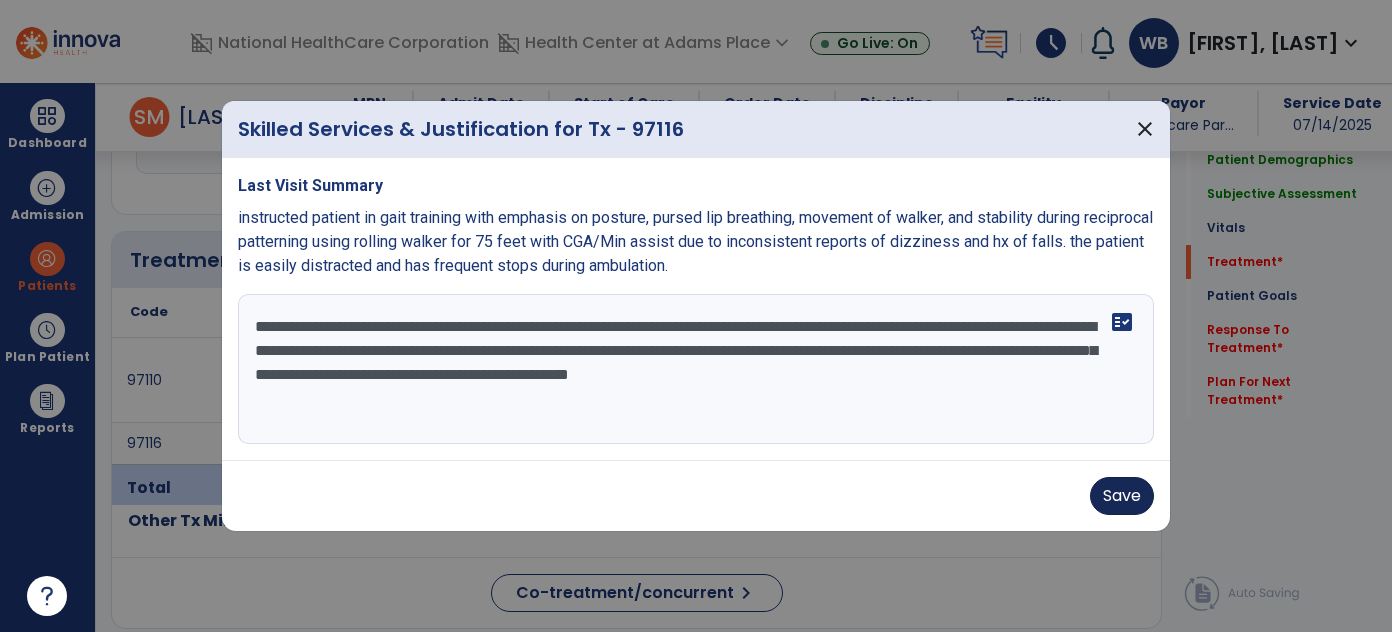 type on "**********" 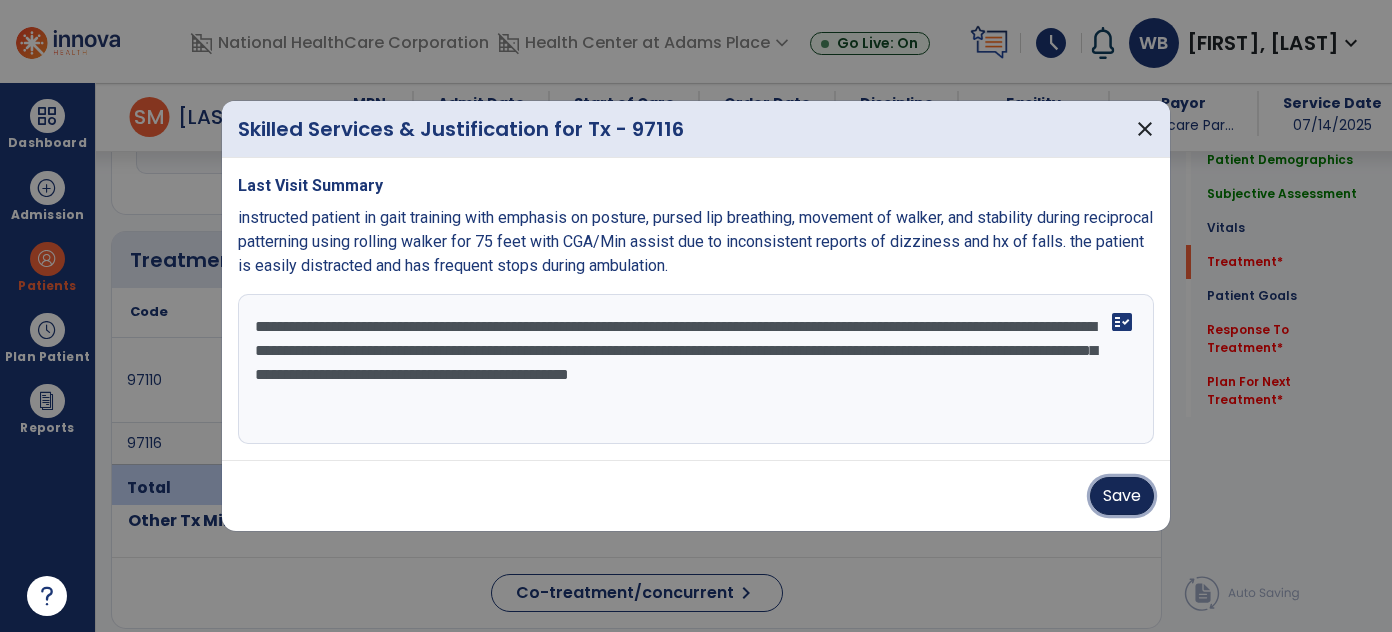 click on "Save" at bounding box center (1122, 496) 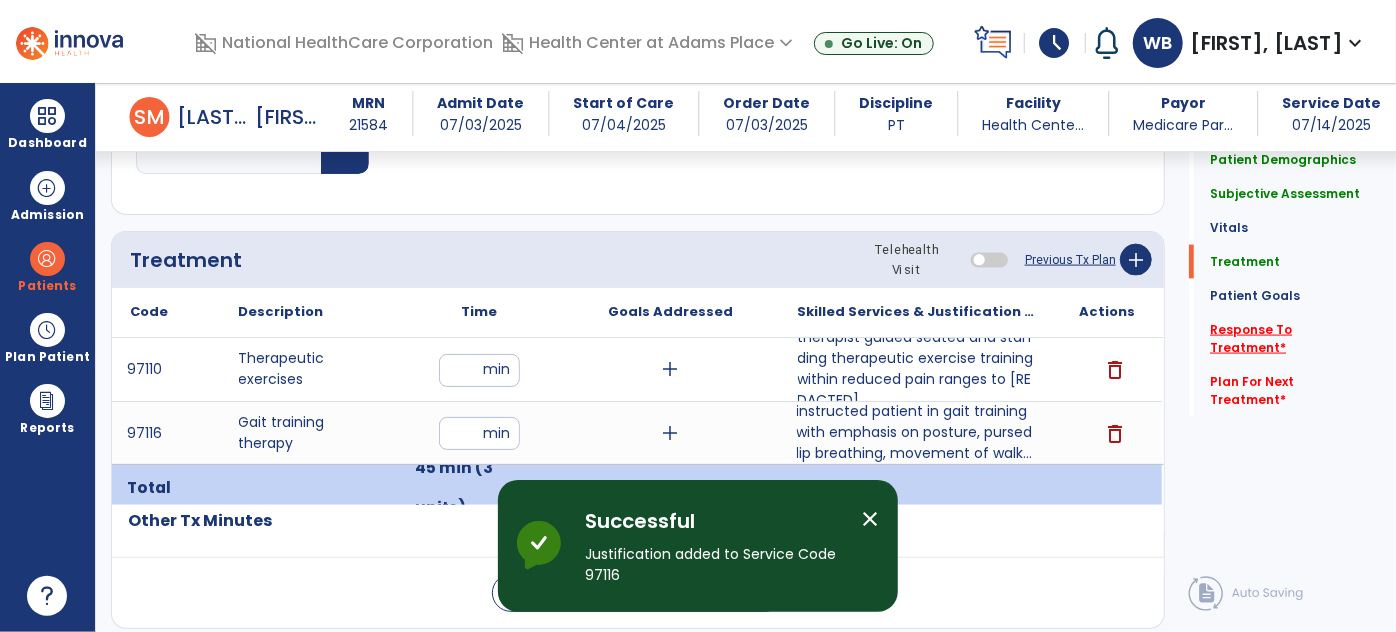 click on "Response To Treatment   *" 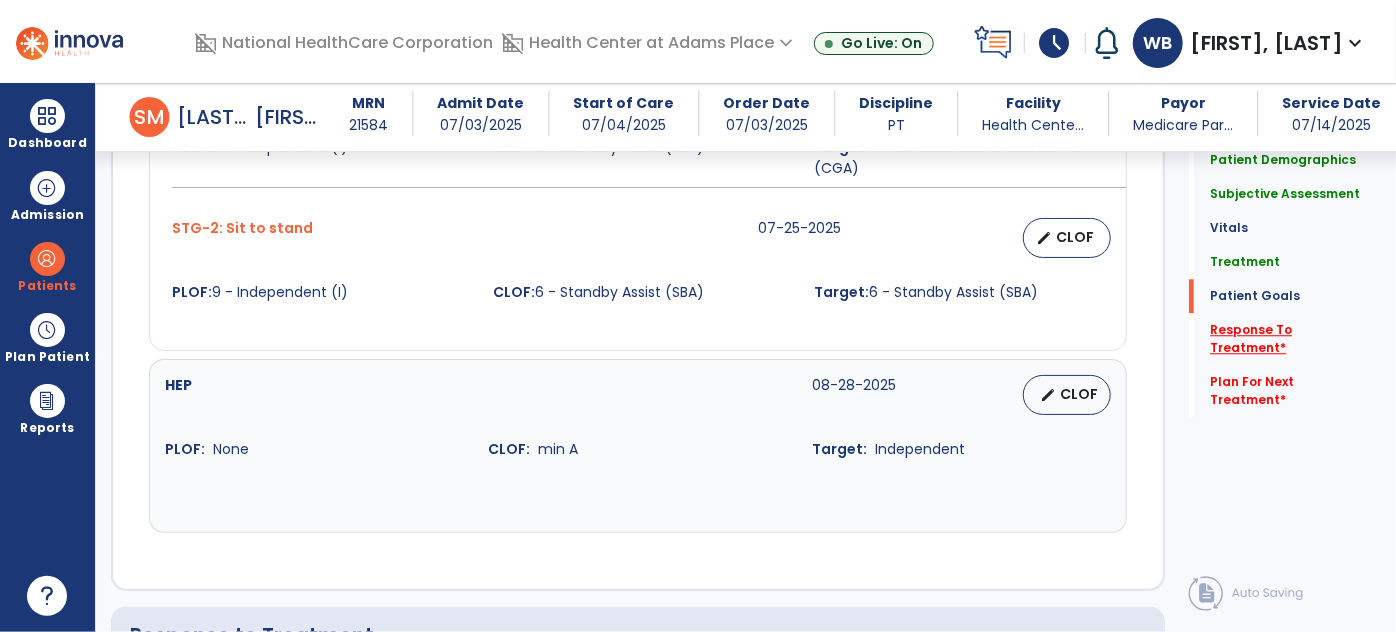 scroll, scrollTop: 2972, scrollLeft: 0, axis: vertical 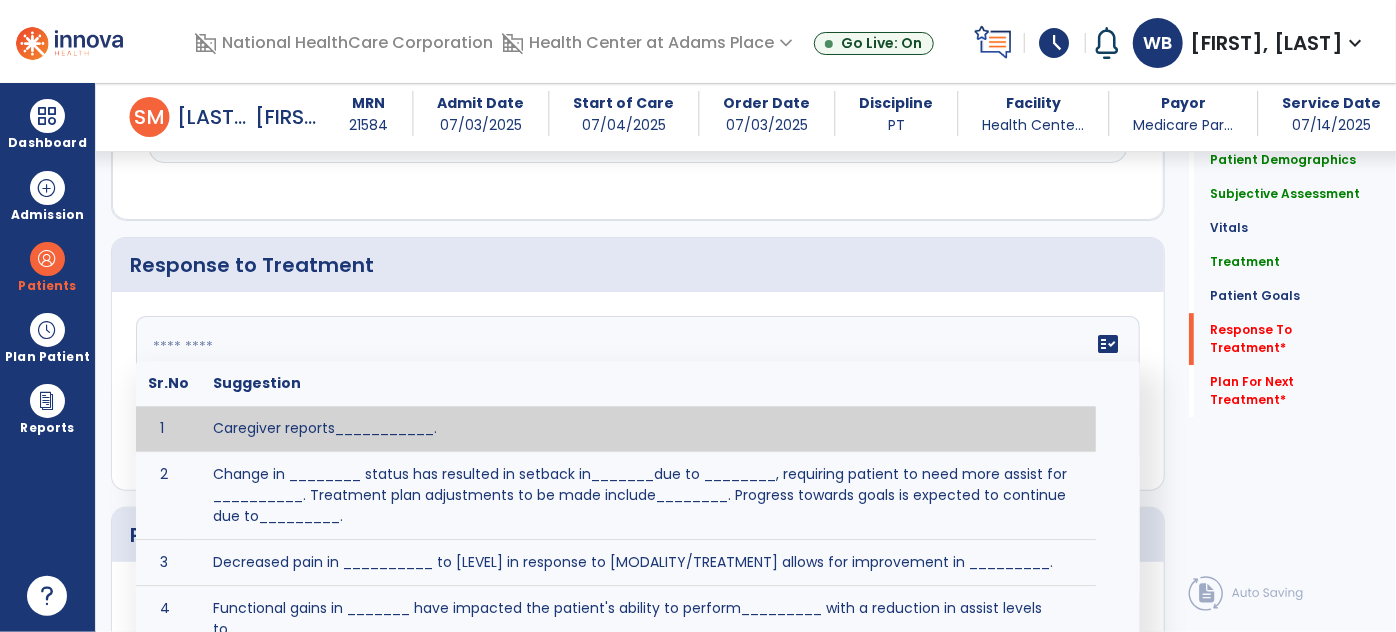 click 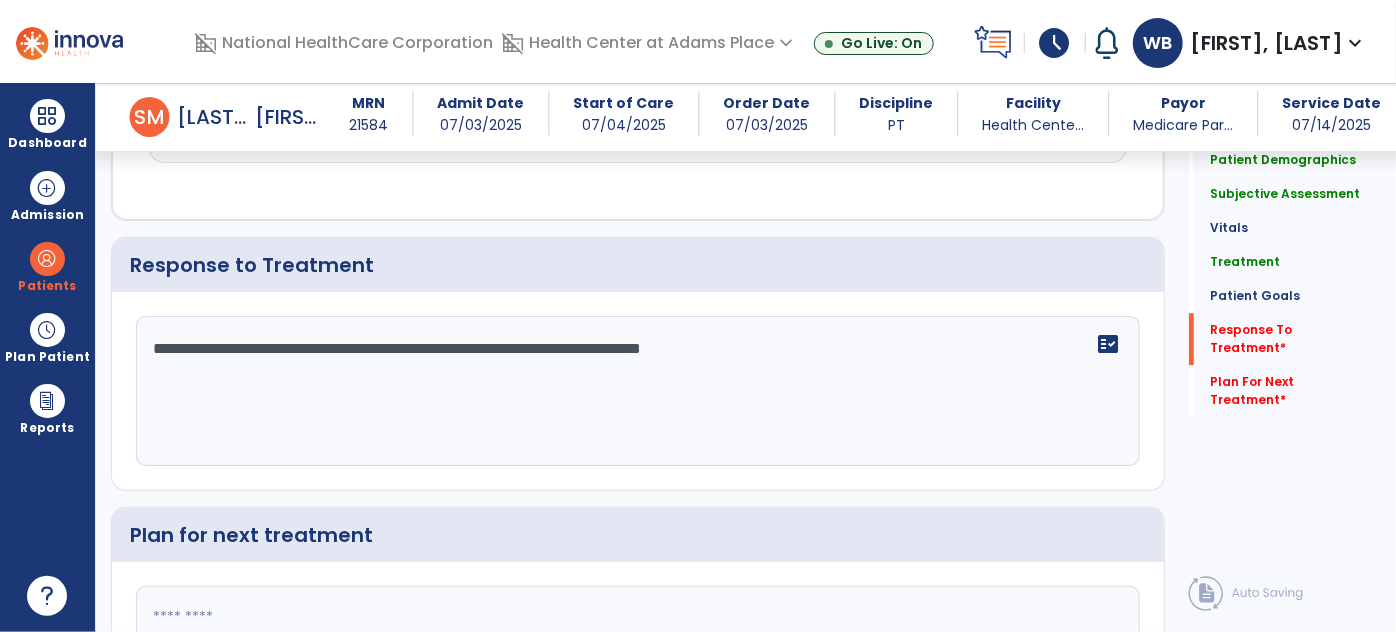click on "**********" 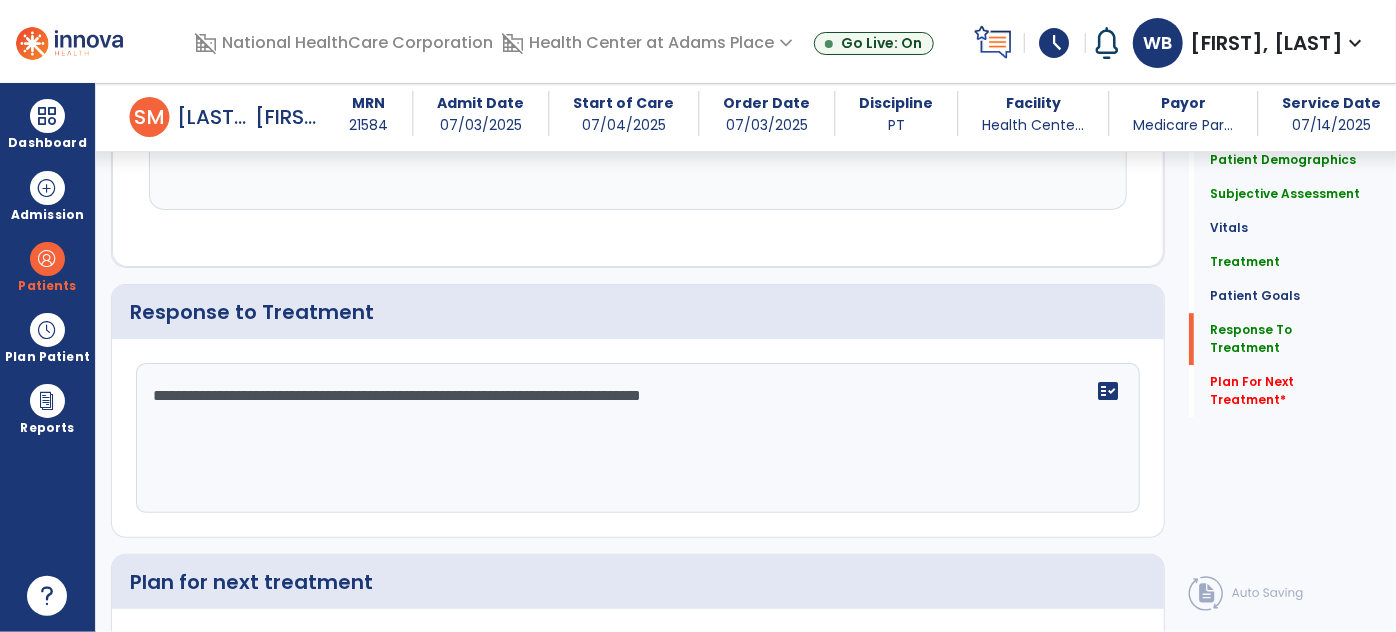 scroll, scrollTop: 2971, scrollLeft: 0, axis: vertical 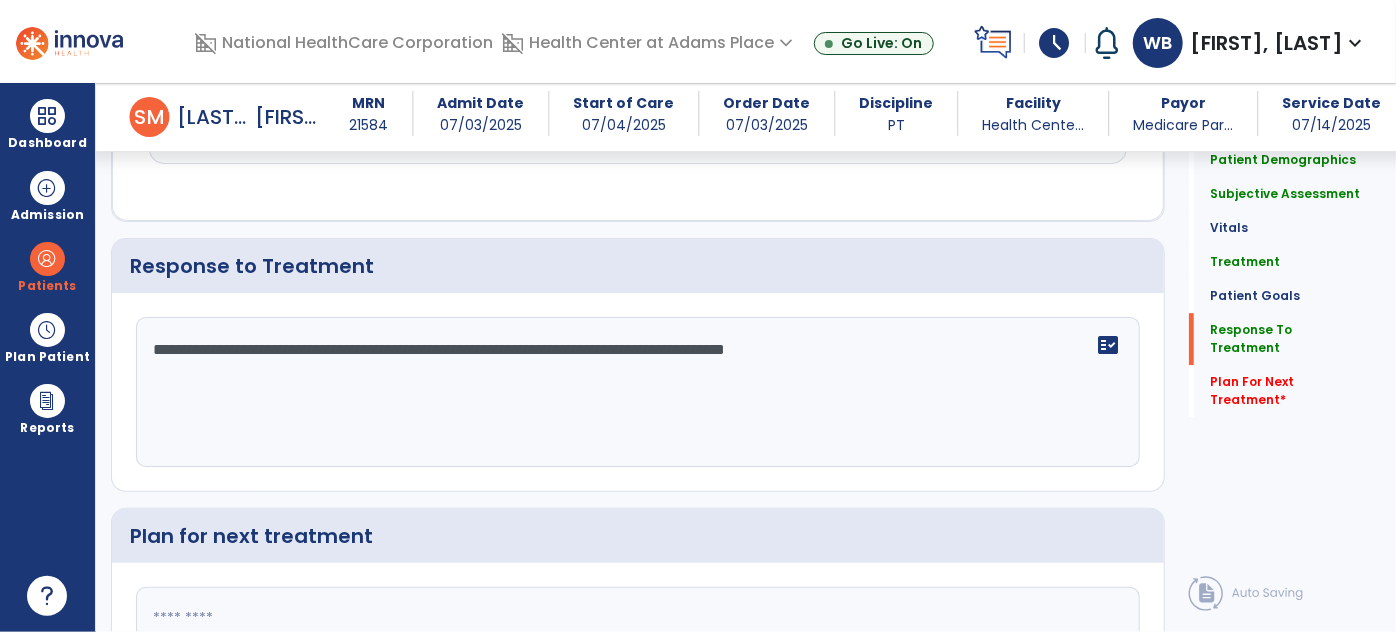 click on "**********" 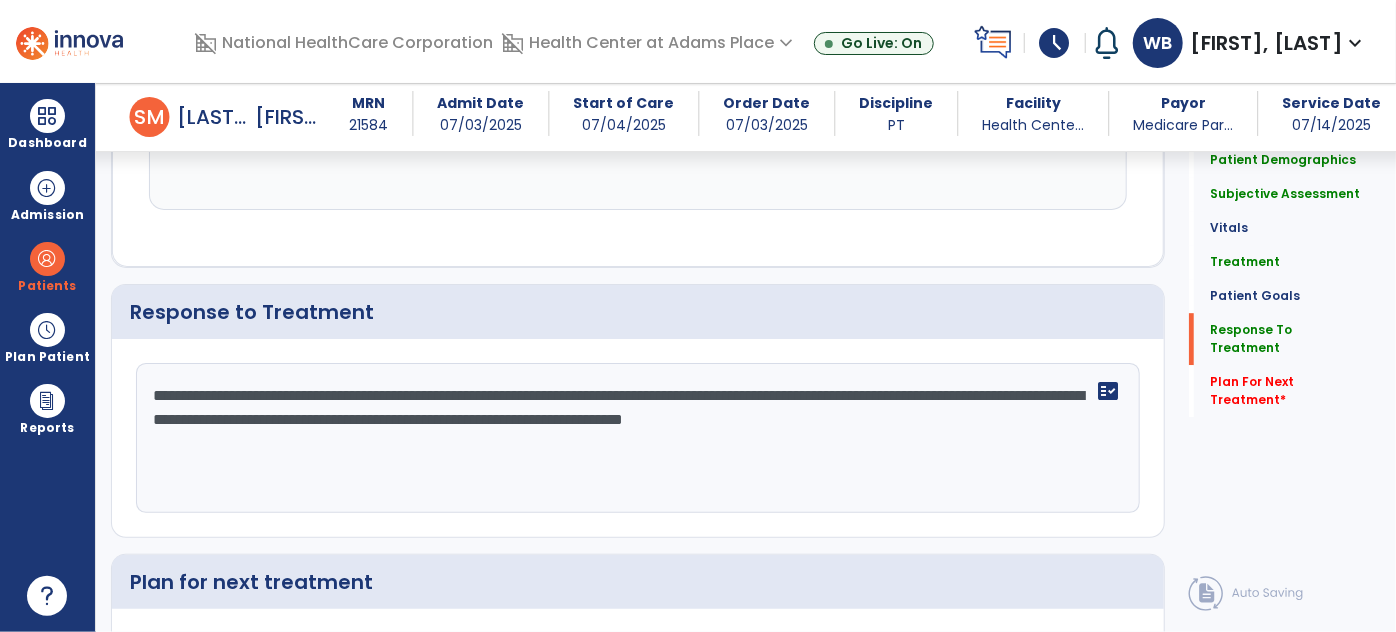 scroll, scrollTop: 2971, scrollLeft: 0, axis: vertical 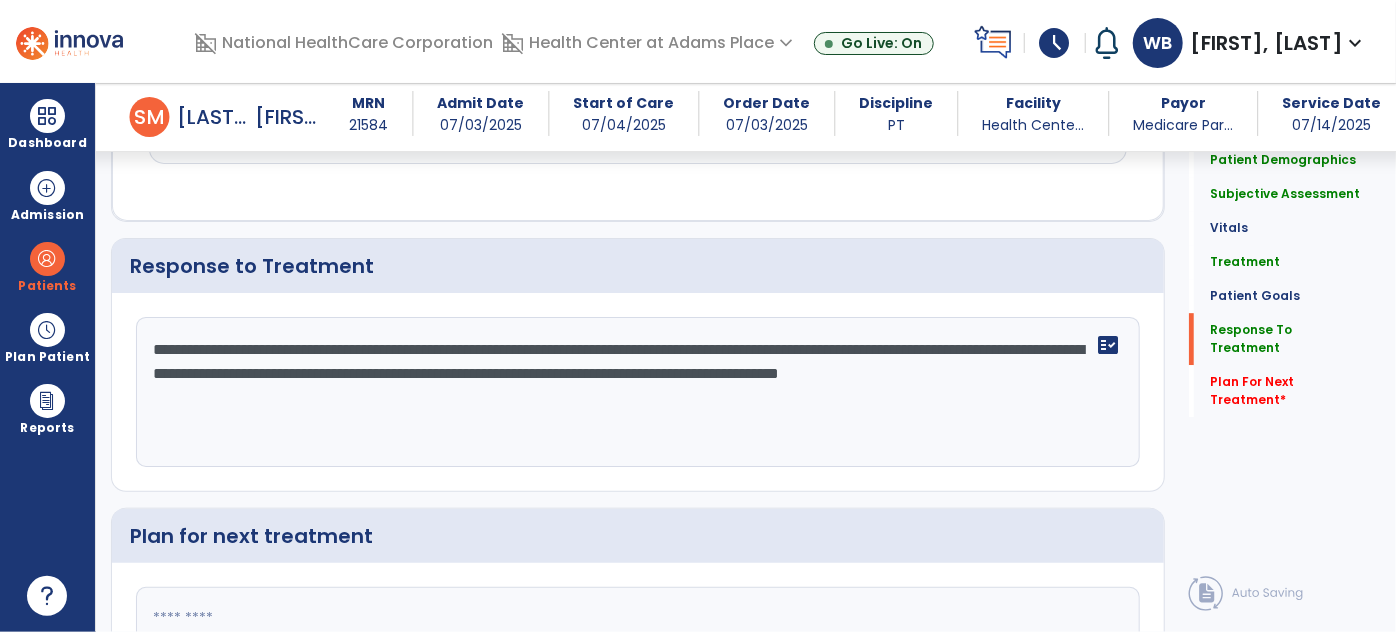 type on "**********" 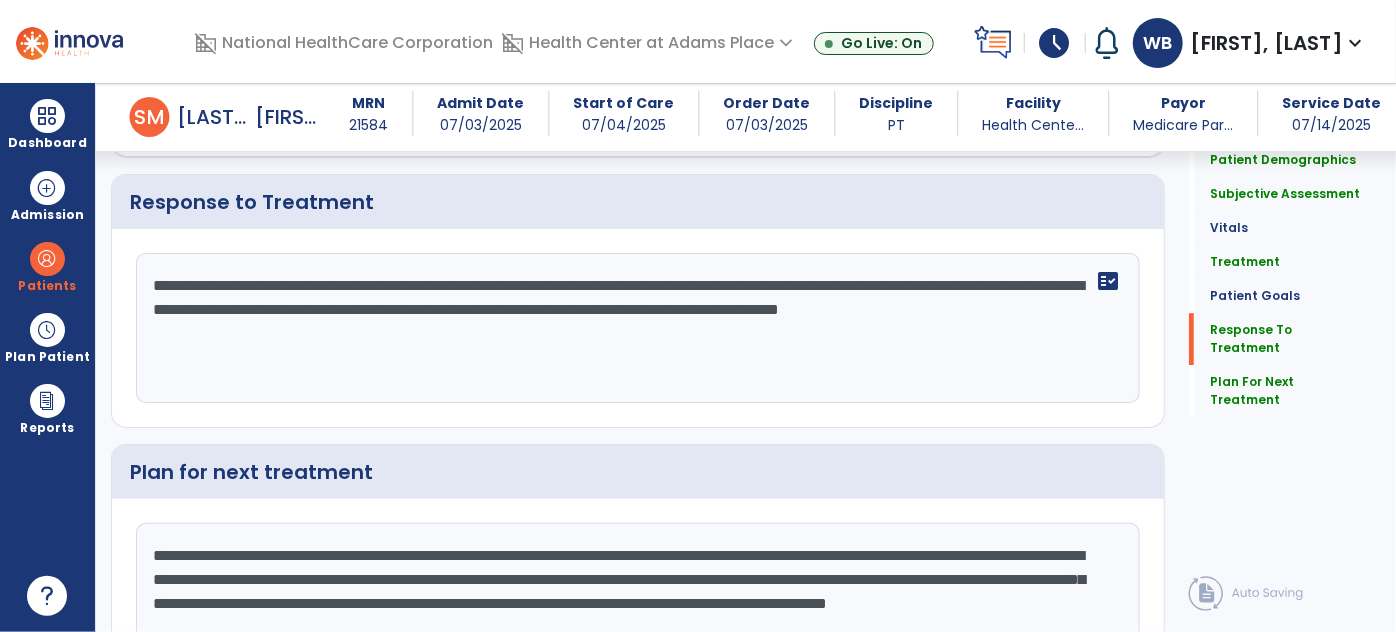 scroll, scrollTop: 3034, scrollLeft: 0, axis: vertical 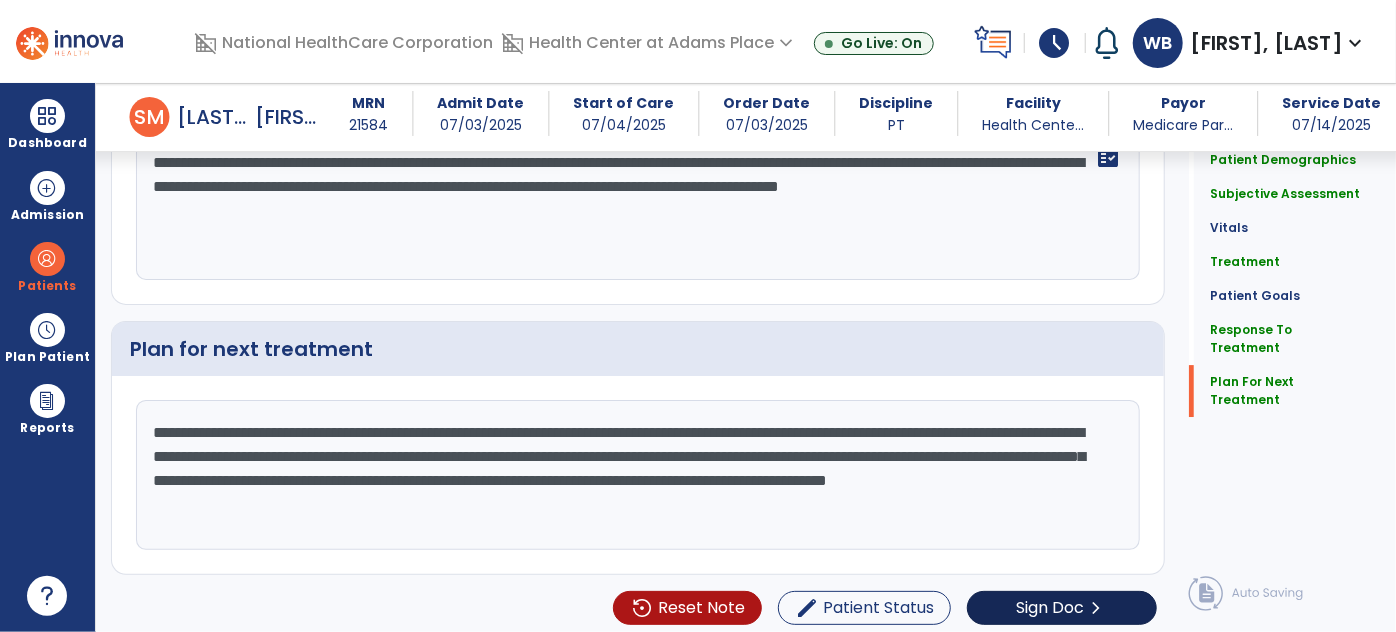 type on "**********" 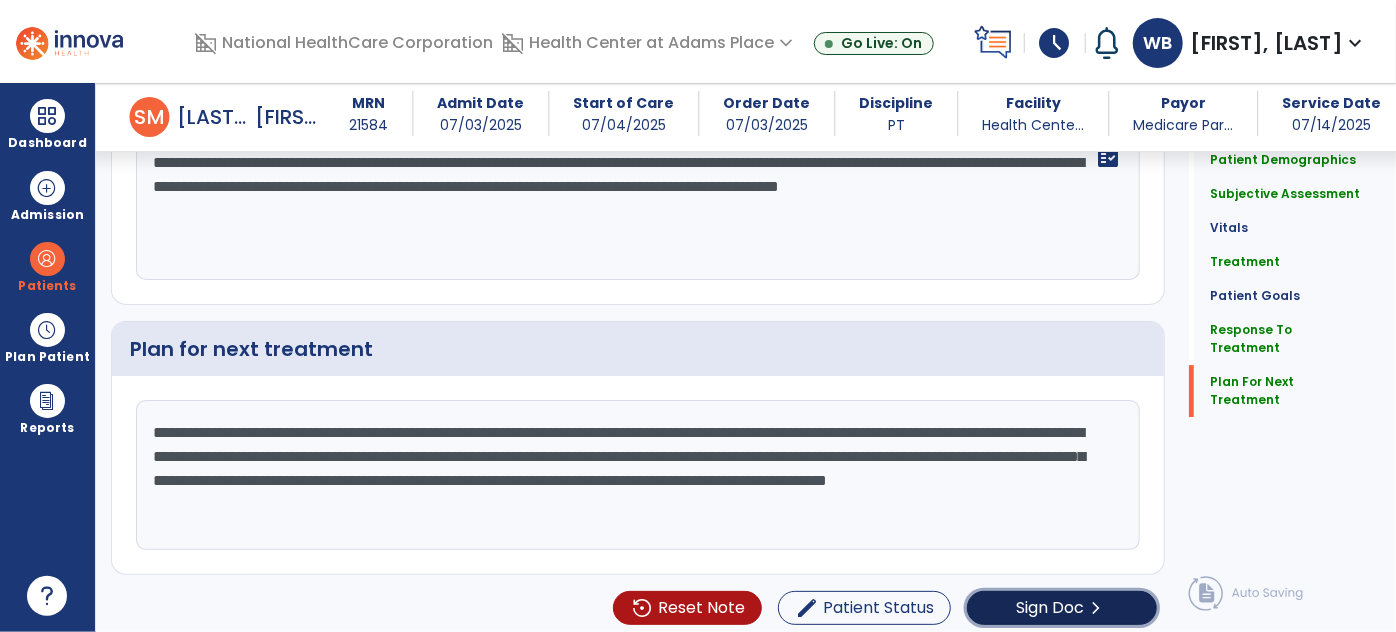 click on "Sign Doc" 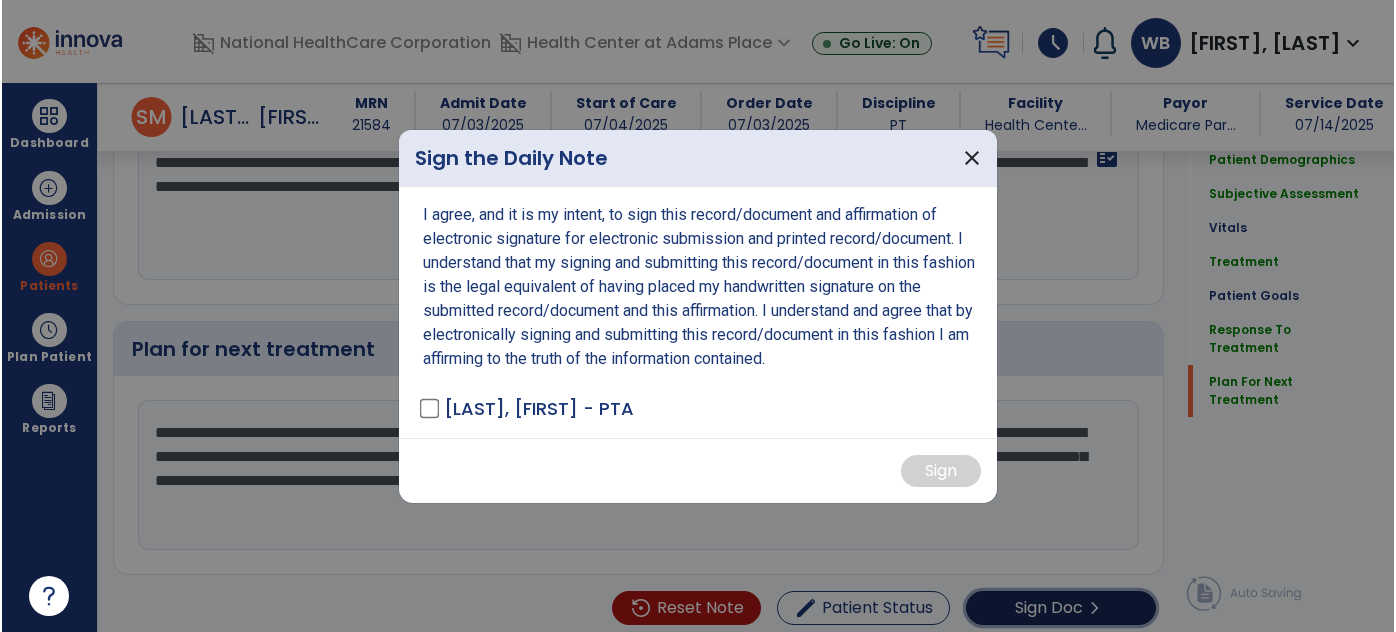 scroll, scrollTop: 3179, scrollLeft: 0, axis: vertical 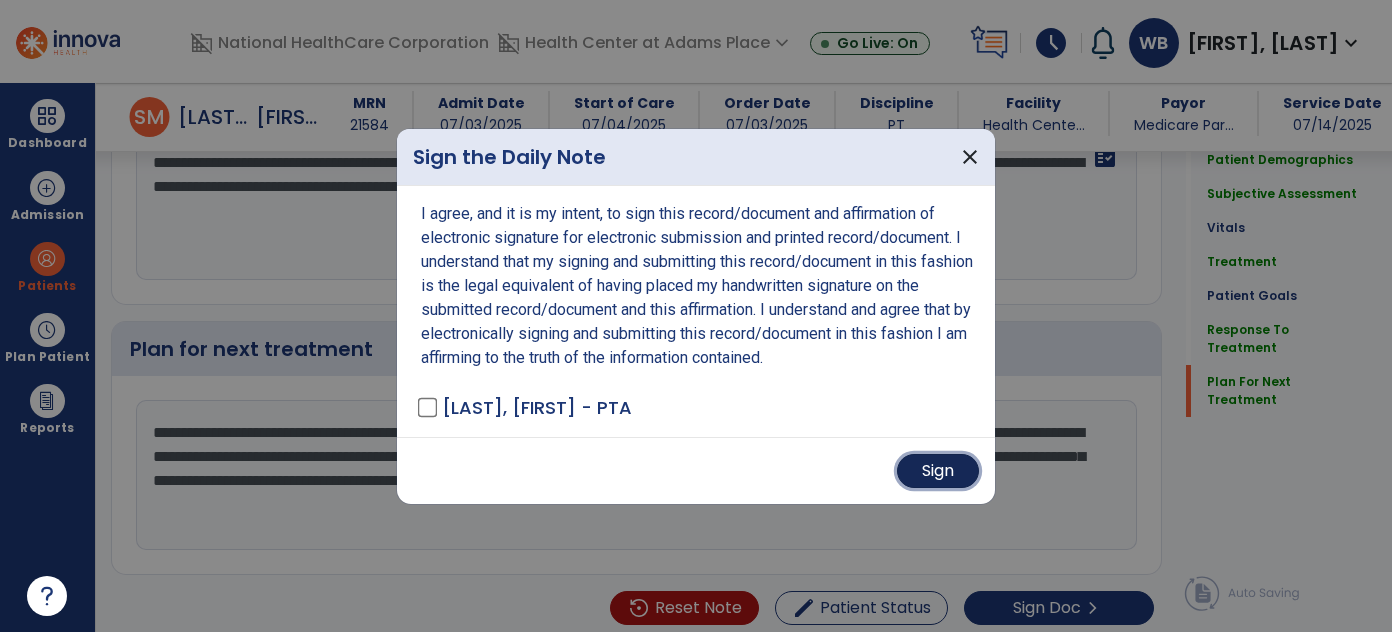 click on "Sign" at bounding box center [938, 471] 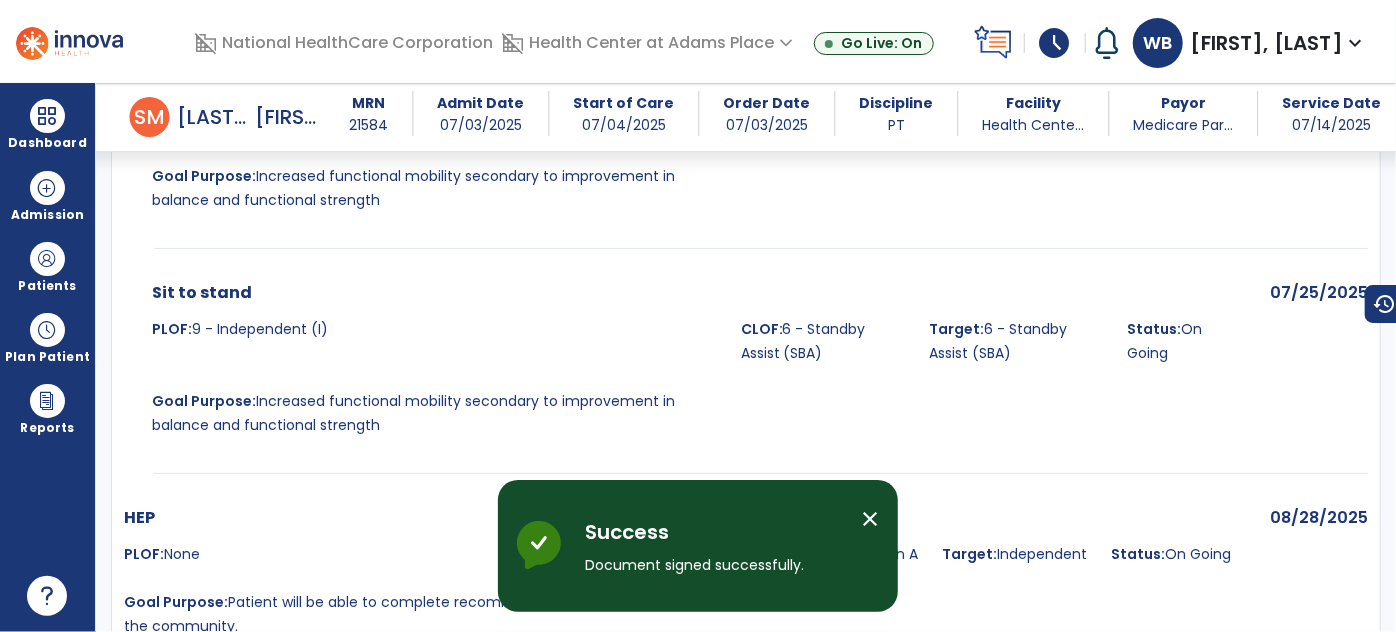 scroll, scrollTop: 5402, scrollLeft: 0, axis: vertical 